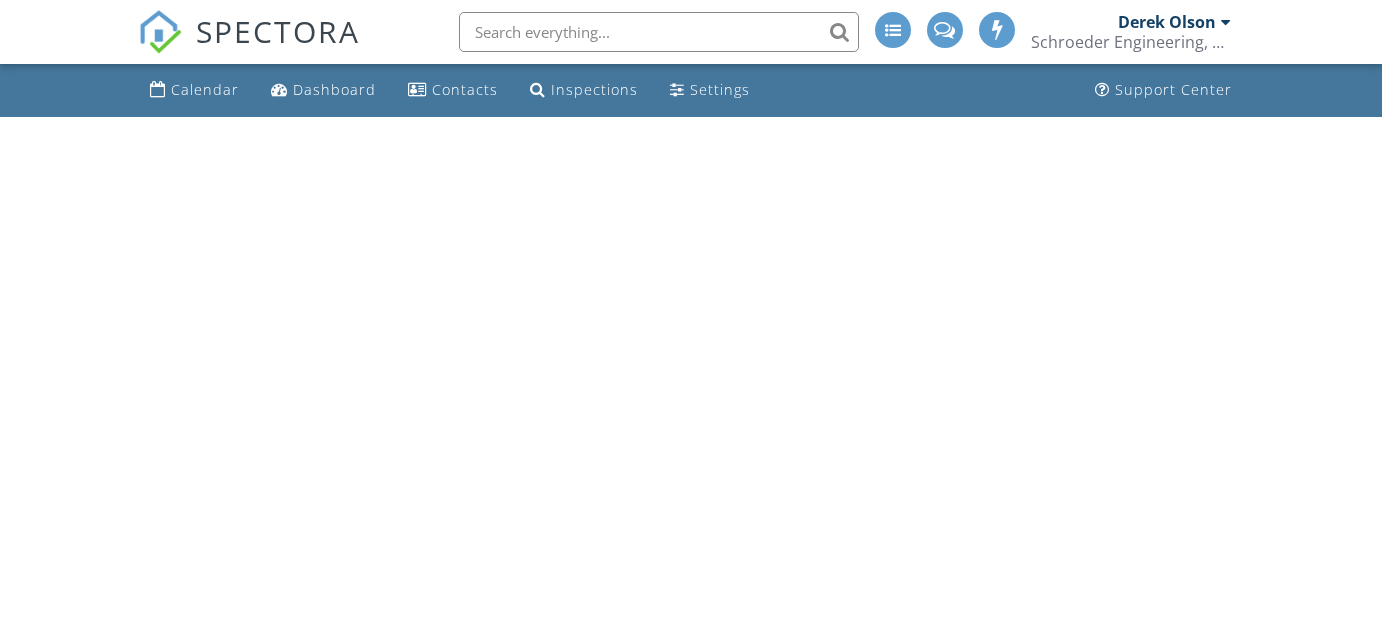 scroll, scrollTop: 0, scrollLeft: 0, axis: both 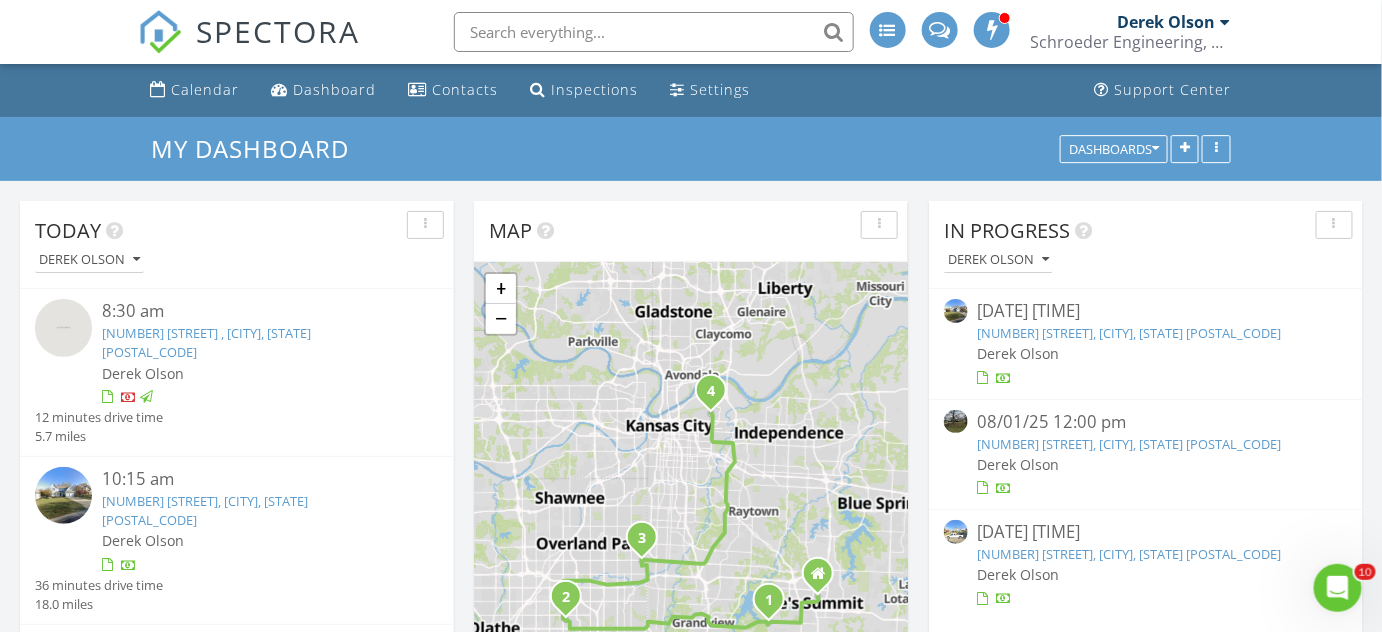 click on "12819 Lucille Street, Overland Park, KS 66213" at bounding box center [1130, 333] 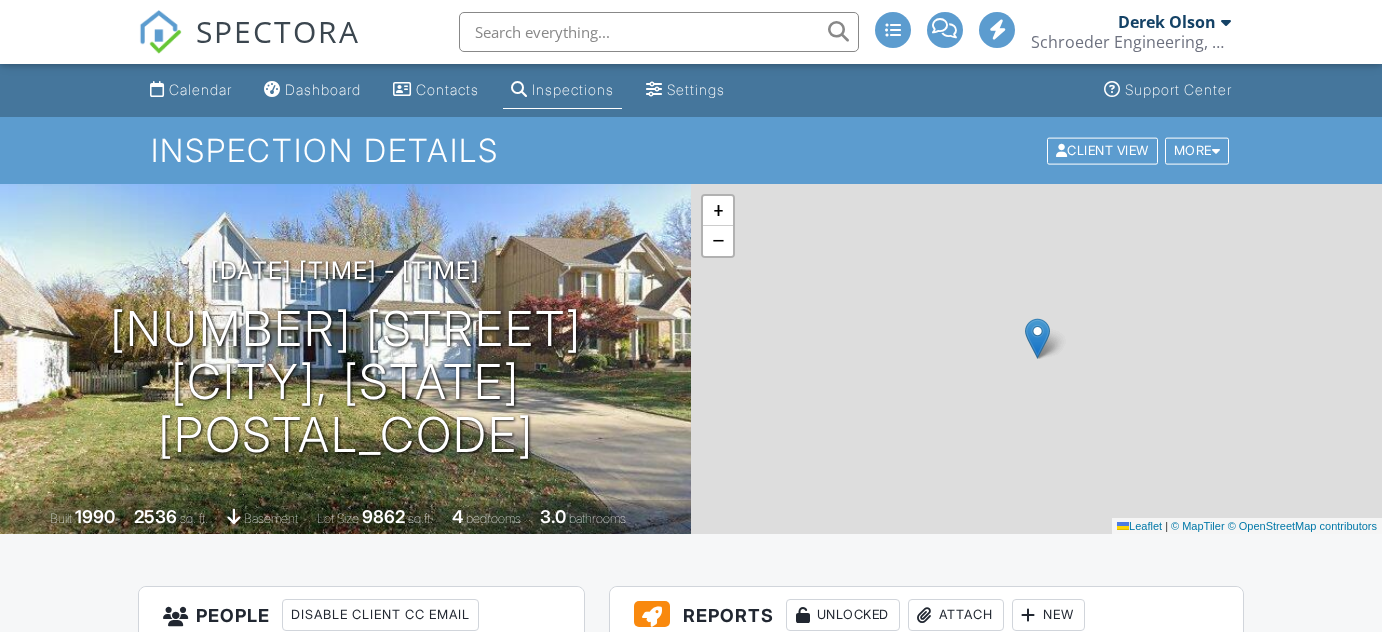 scroll, scrollTop: 272, scrollLeft: 0, axis: vertical 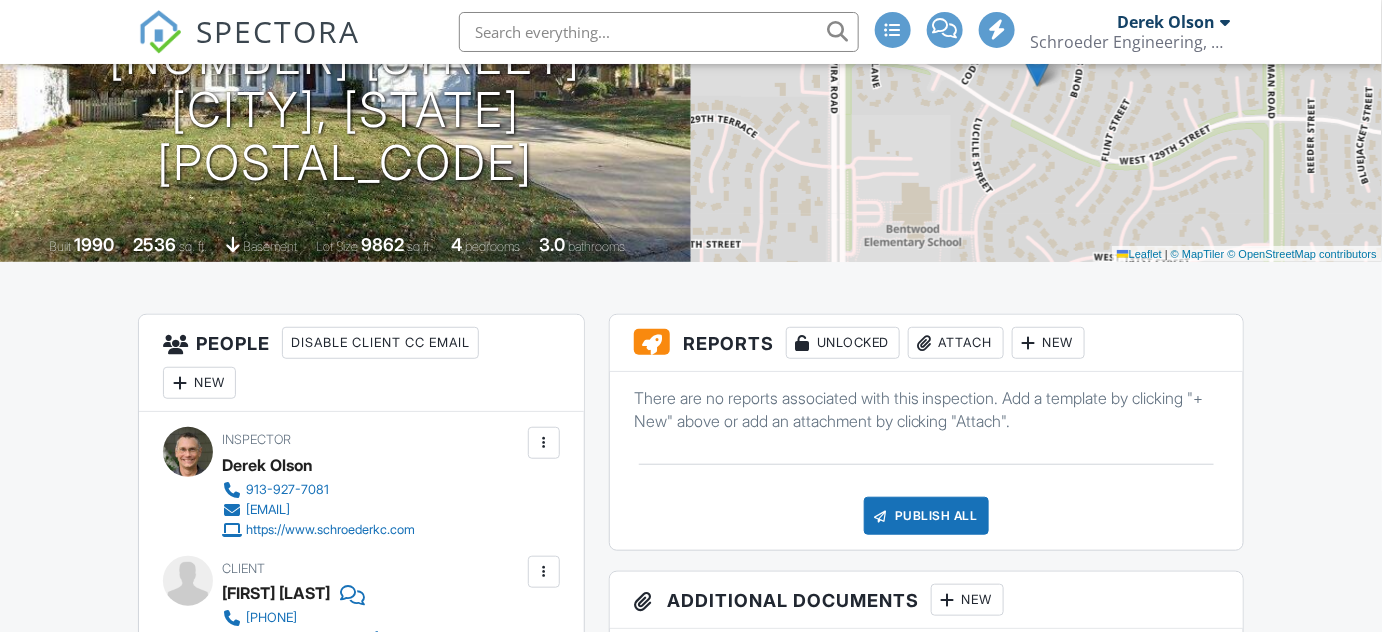 click on "Attach" at bounding box center [956, 343] 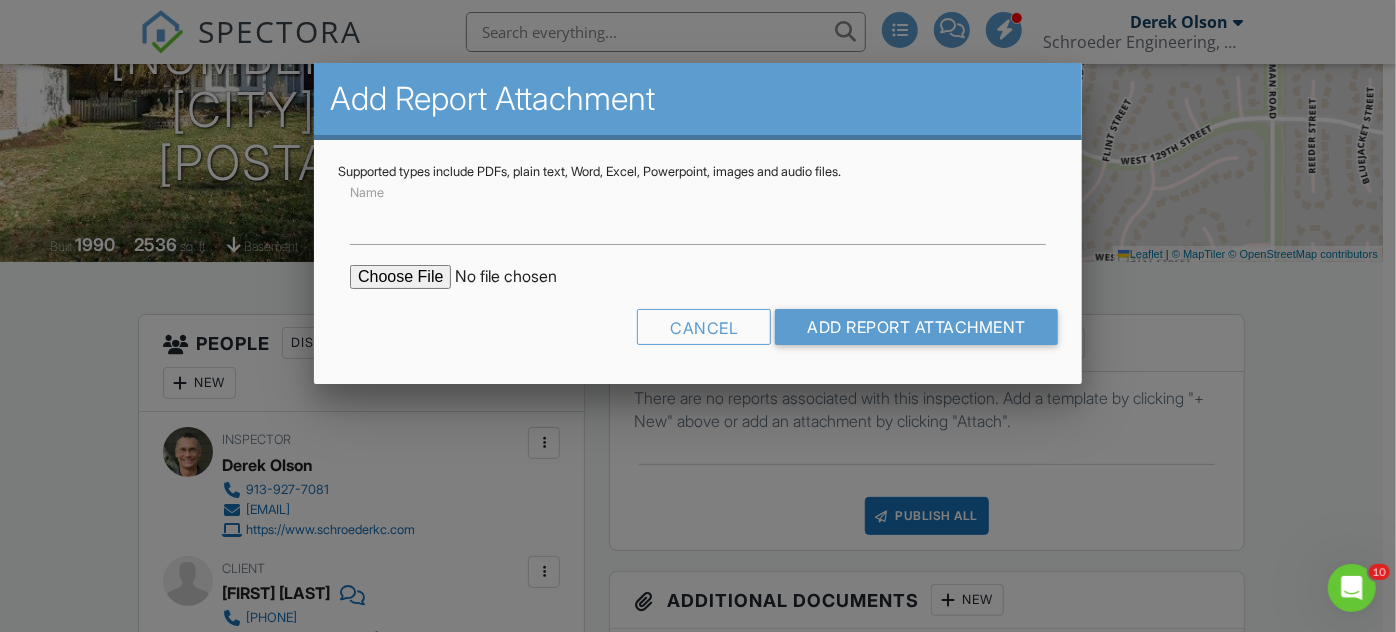 click at bounding box center (520, 277) 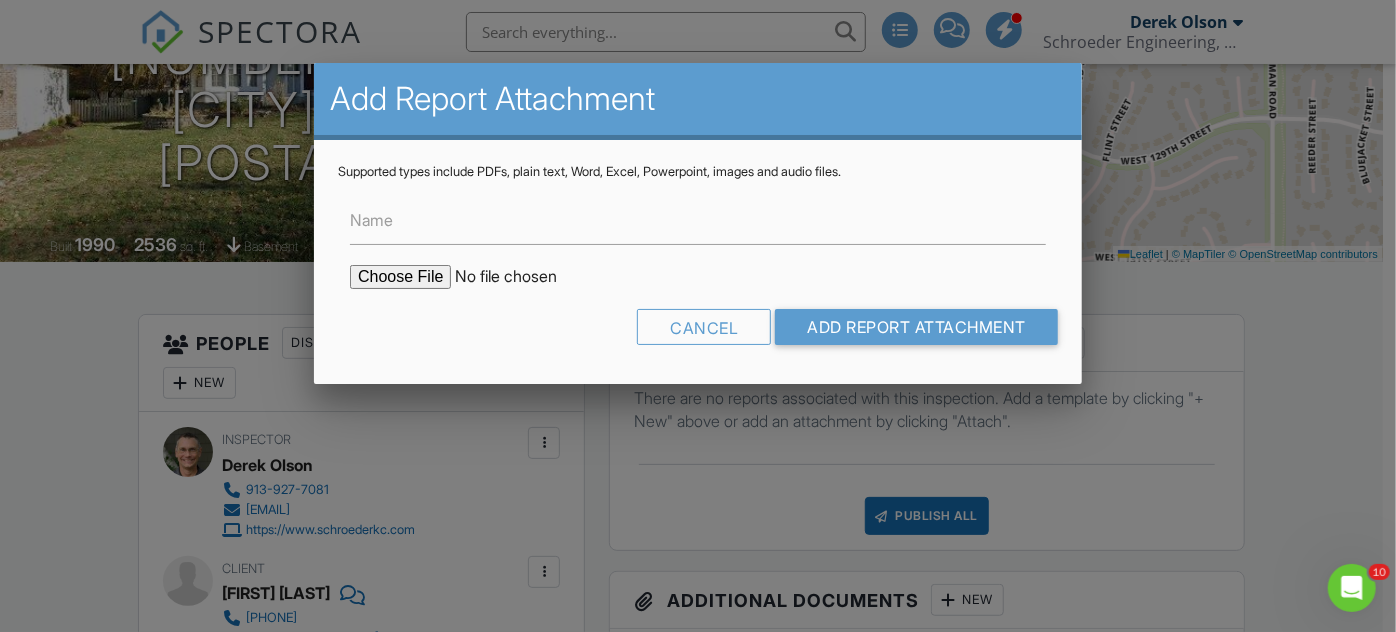type on "C:\fakepath\SE_12819 Lucille Street, Overland Park, KS 66213.pdf" 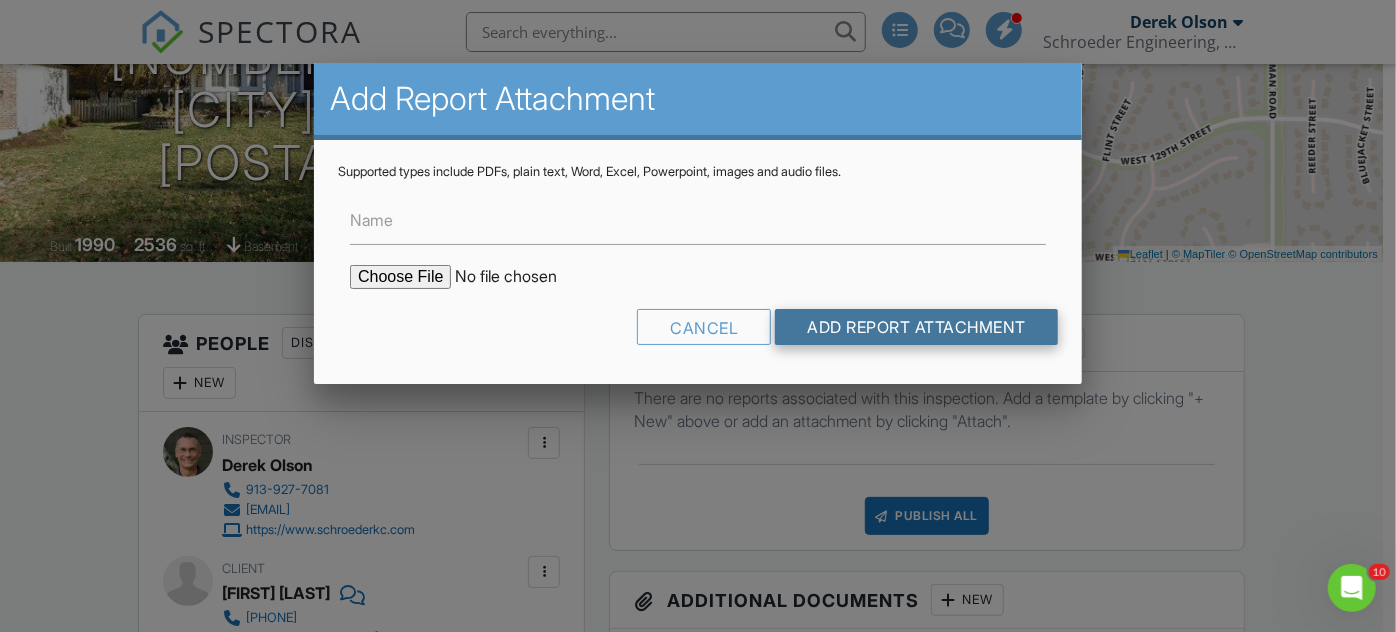 click on "Add Report Attachment" at bounding box center [916, 327] 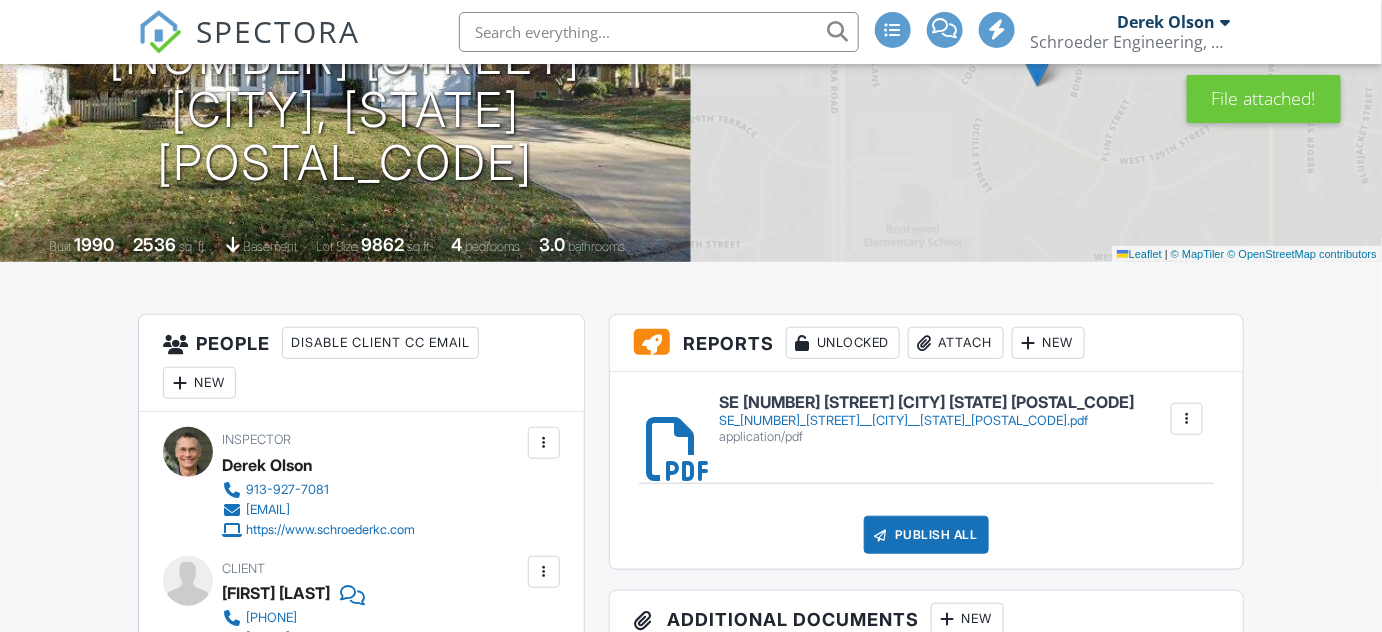 scroll, scrollTop: 426, scrollLeft: 0, axis: vertical 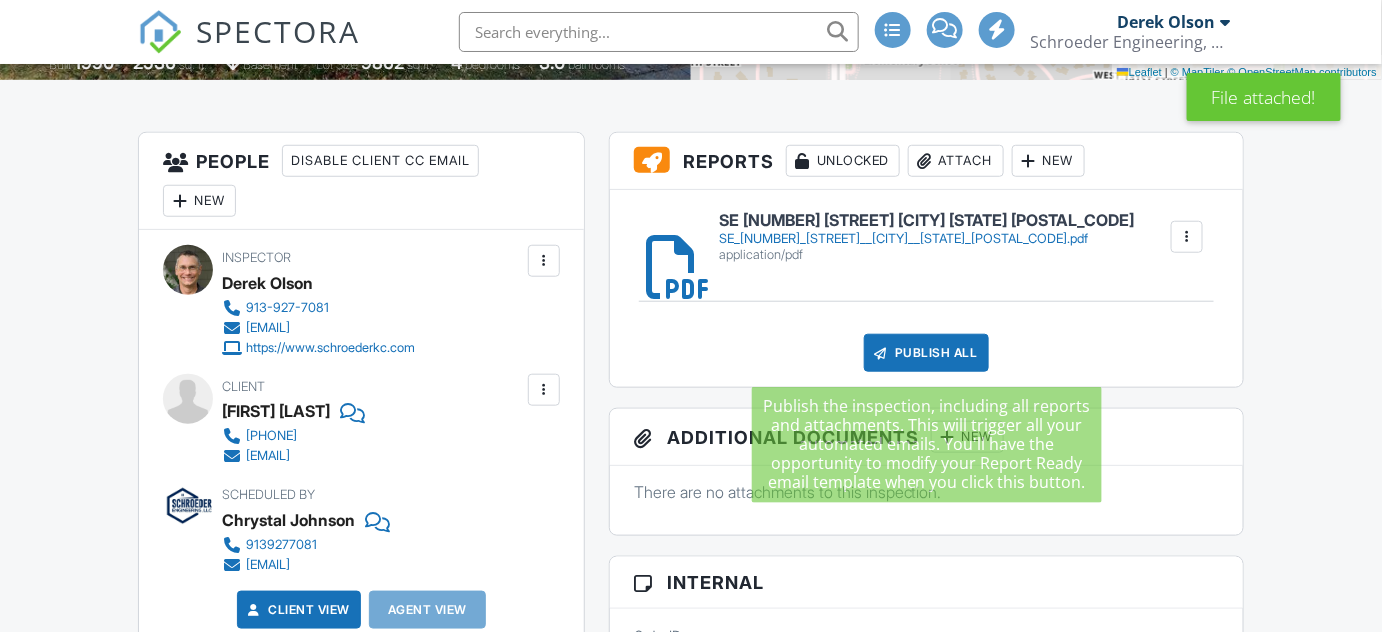 click on "Publish All" at bounding box center (926, 353) 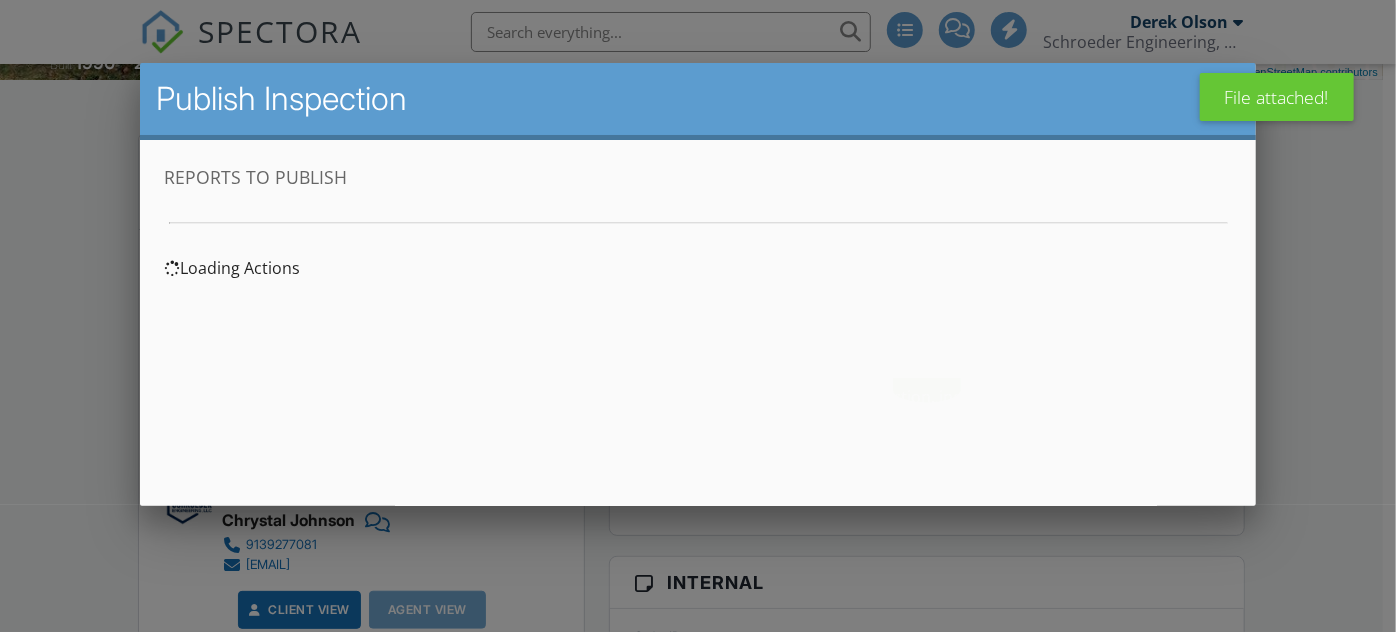 scroll, scrollTop: 0, scrollLeft: 0, axis: both 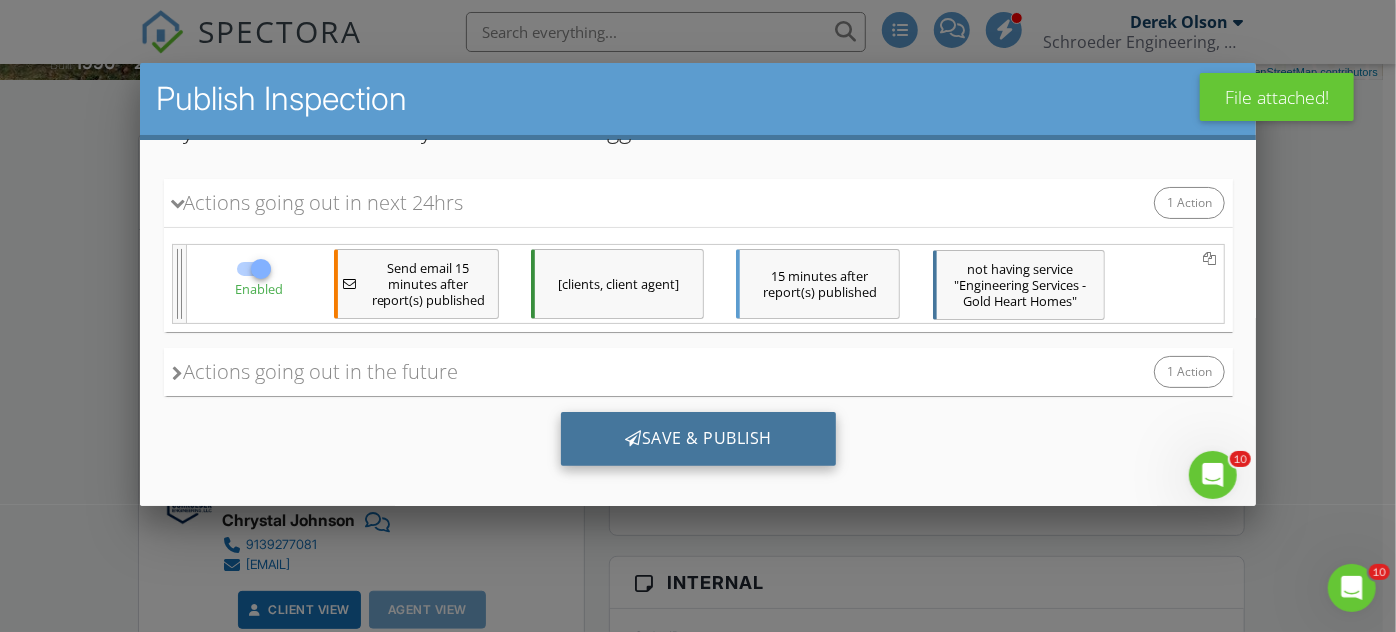 click on "Save & Publish" at bounding box center (697, 439) 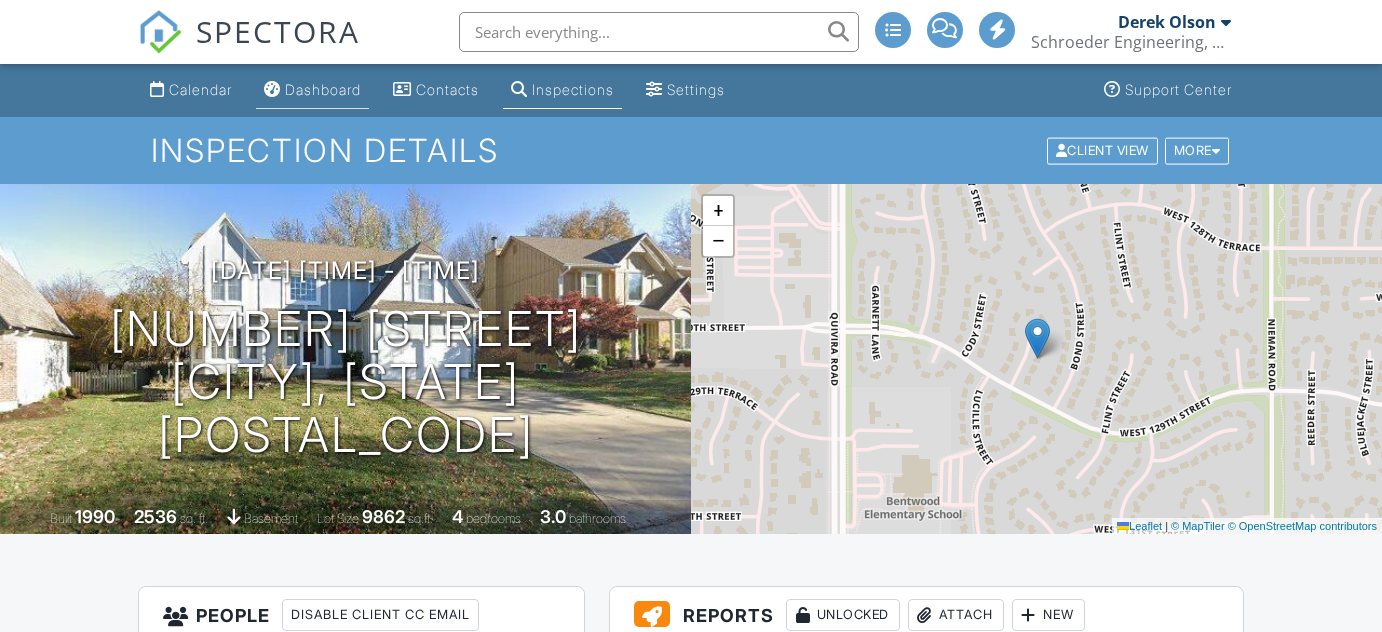 scroll, scrollTop: 0, scrollLeft: 0, axis: both 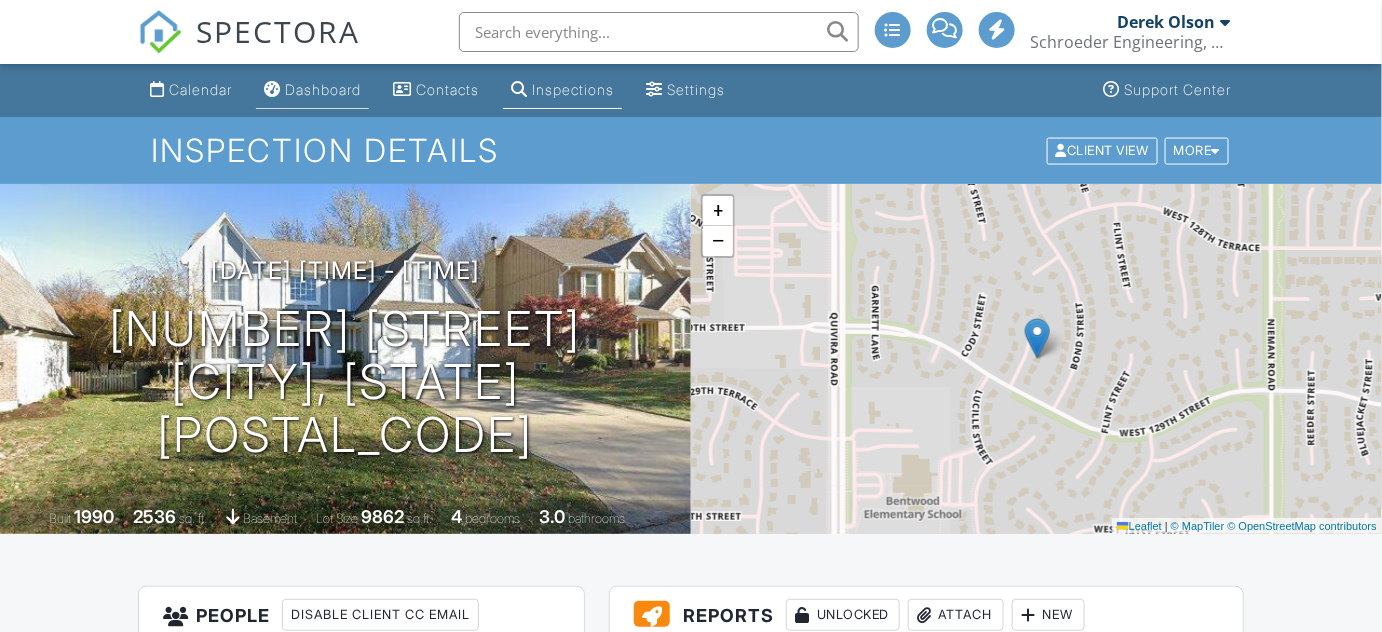 click on "Dashboard" at bounding box center (323, 89) 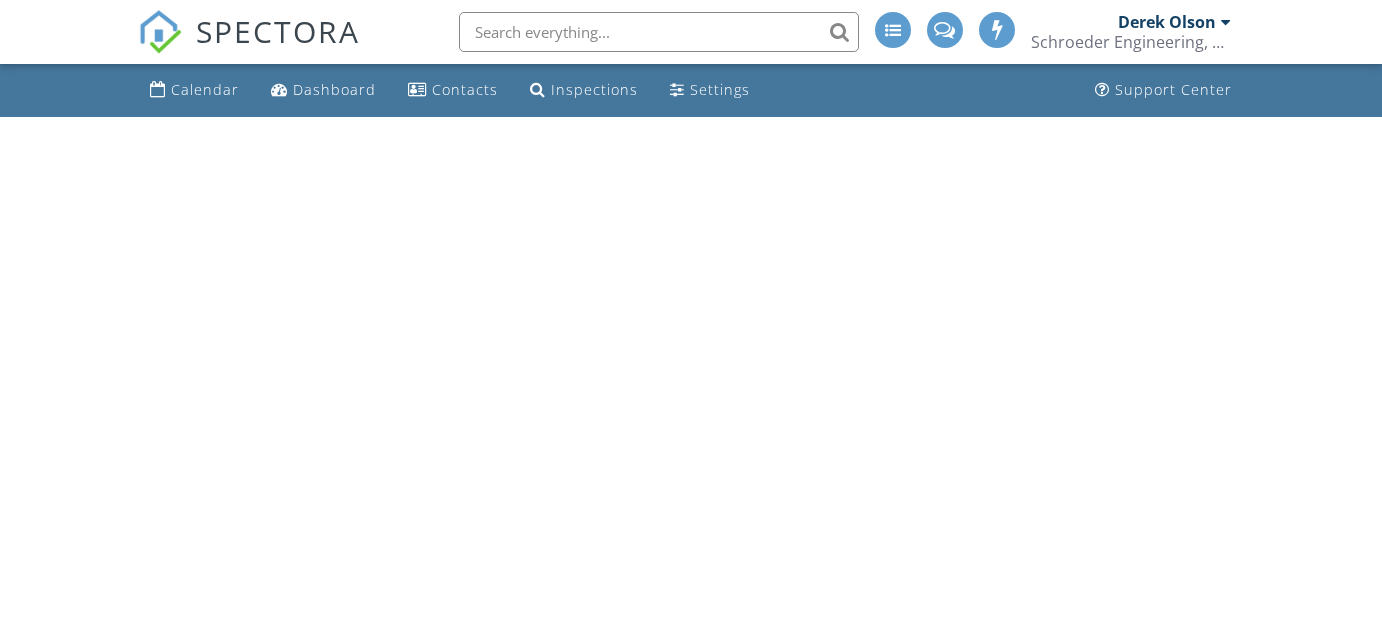 scroll, scrollTop: 0, scrollLeft: 0, axis: both 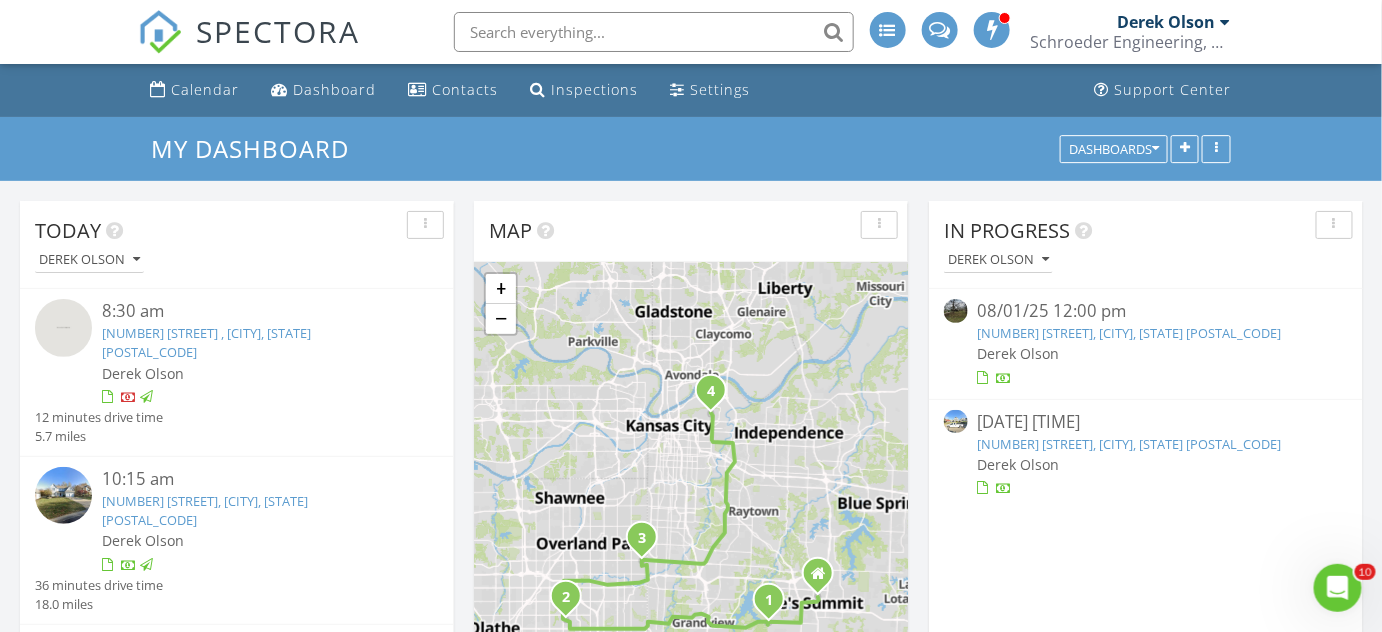 click on "9515 Lee Boulevard, Leawood, KS 66206" at bounding box center (1130, 333) 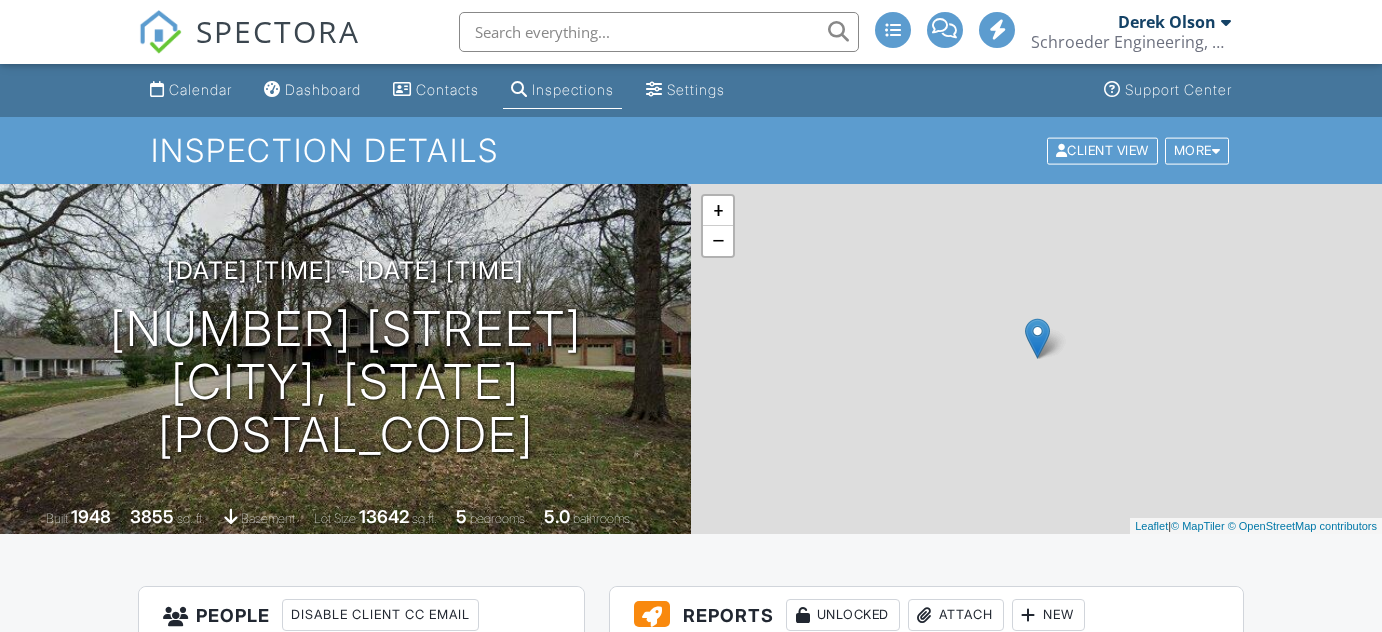 scroll, scrollTop: 0, scrollLeft: 0, axis: both 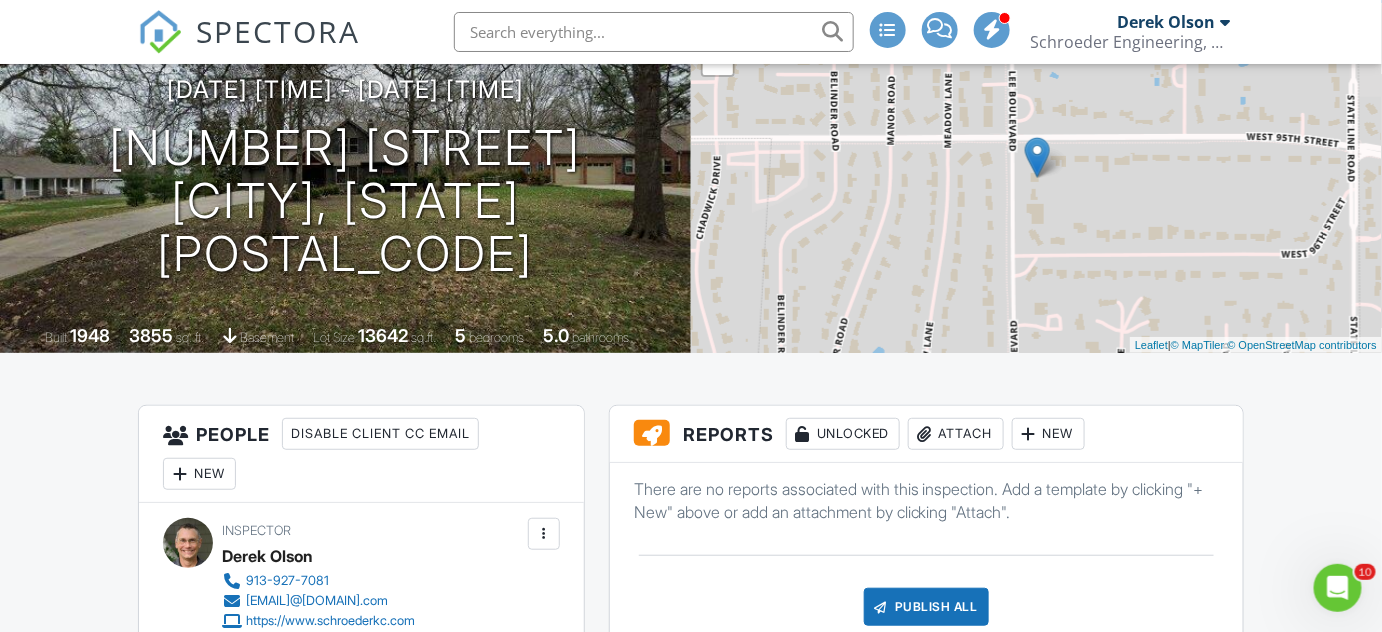 click on "Attach" at bounding box center (956, 434) 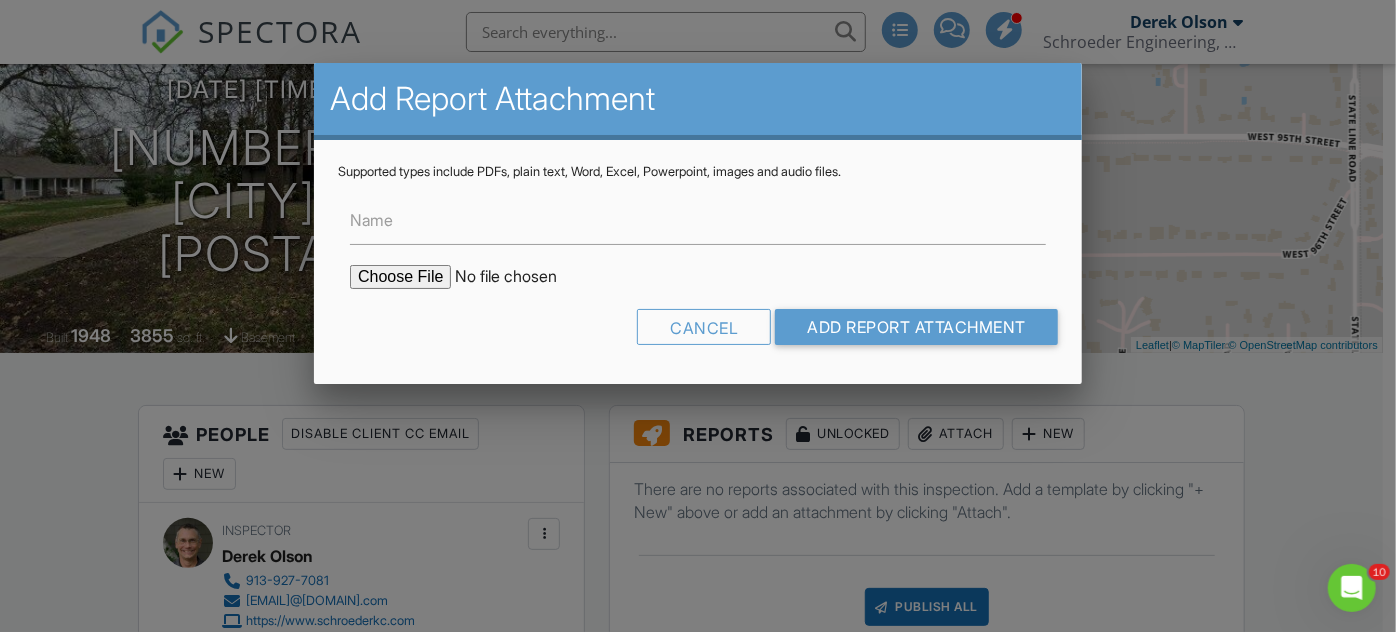click at bounding box center [520, 277] 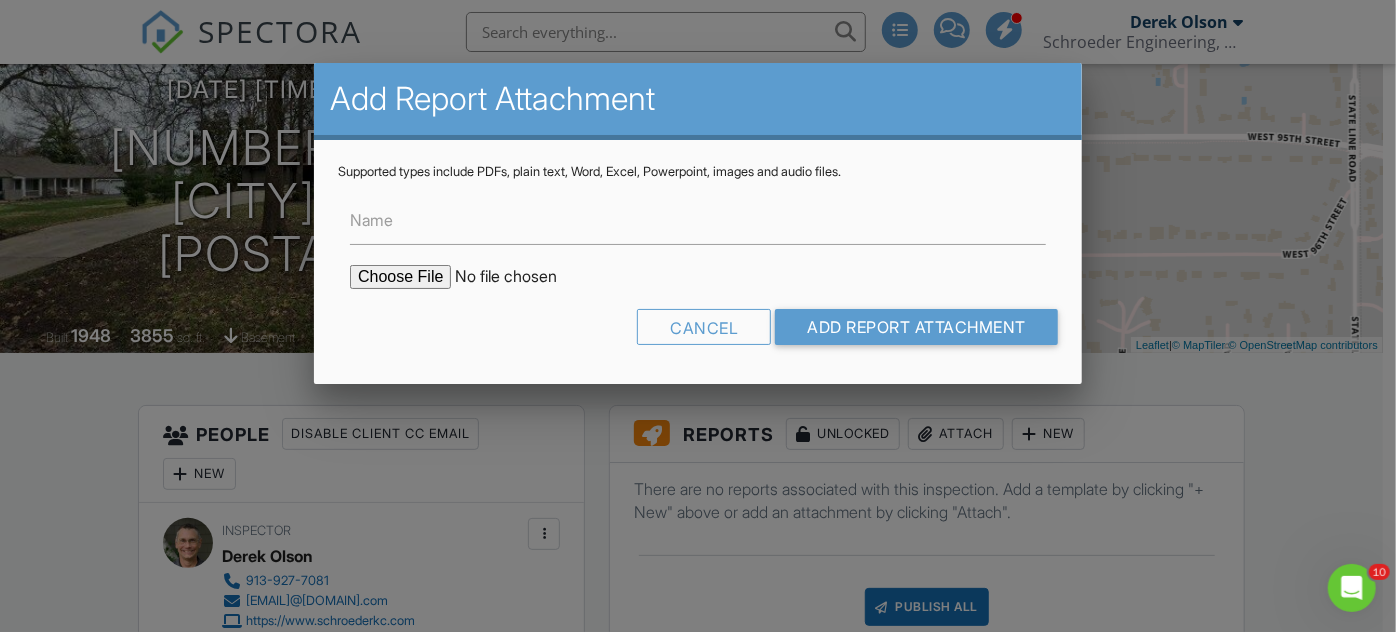 type on "C:\fakepath\[SE] [NUMBER] [STREET], [CITY], [STATE] [POSTAL_CODE].pdf" 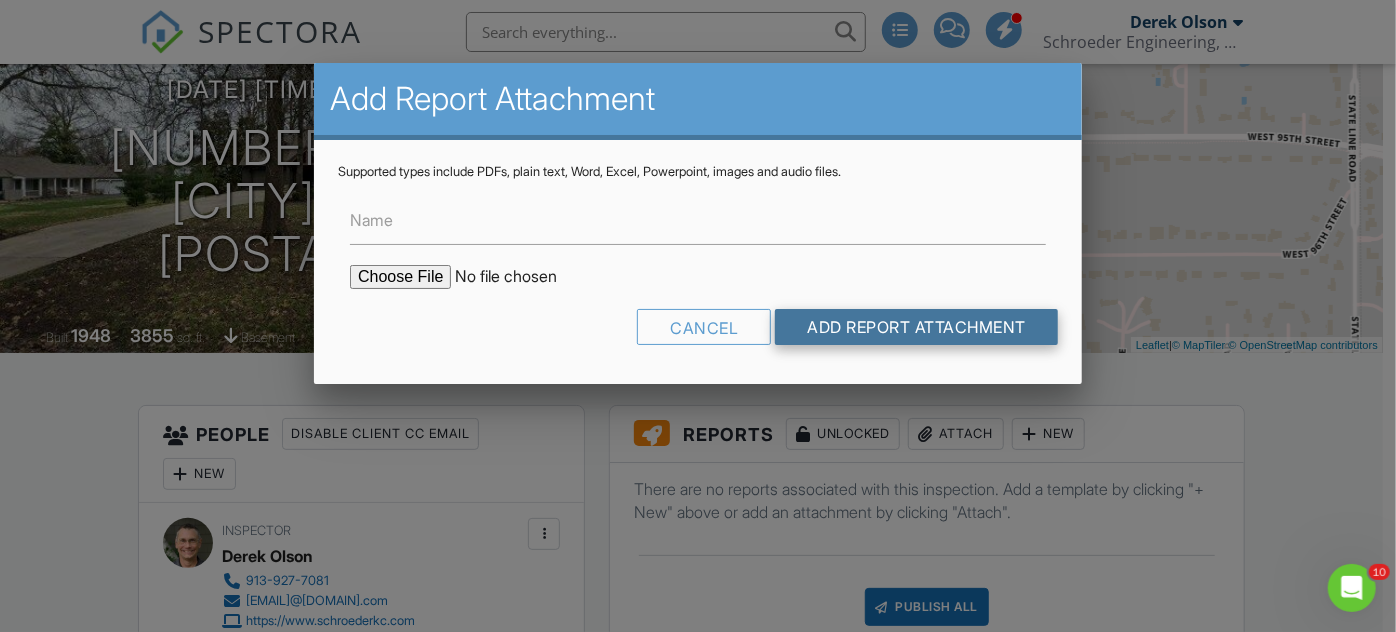 click on "Add Report Attachment" at bounding box center [916, 327] 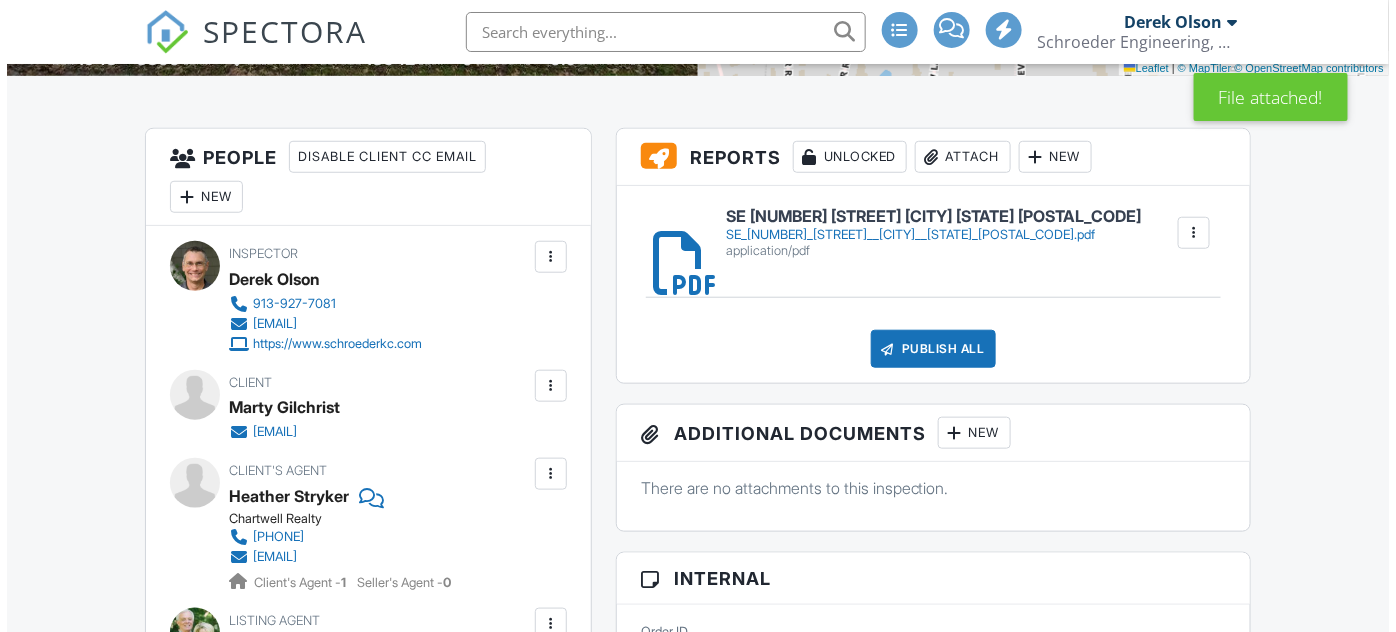 scroll, scrollTop: 363, scrollLeft: 0, axis: vertical 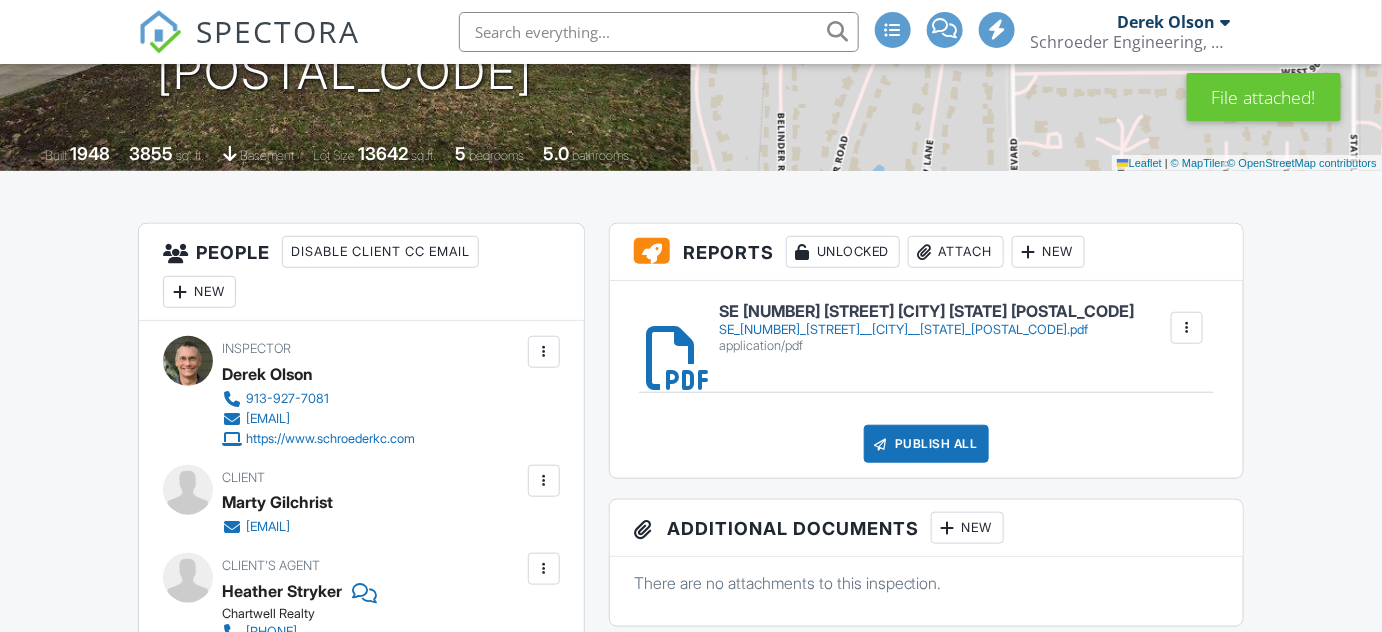 click on "Publish All" at bounding box center [926, 444] 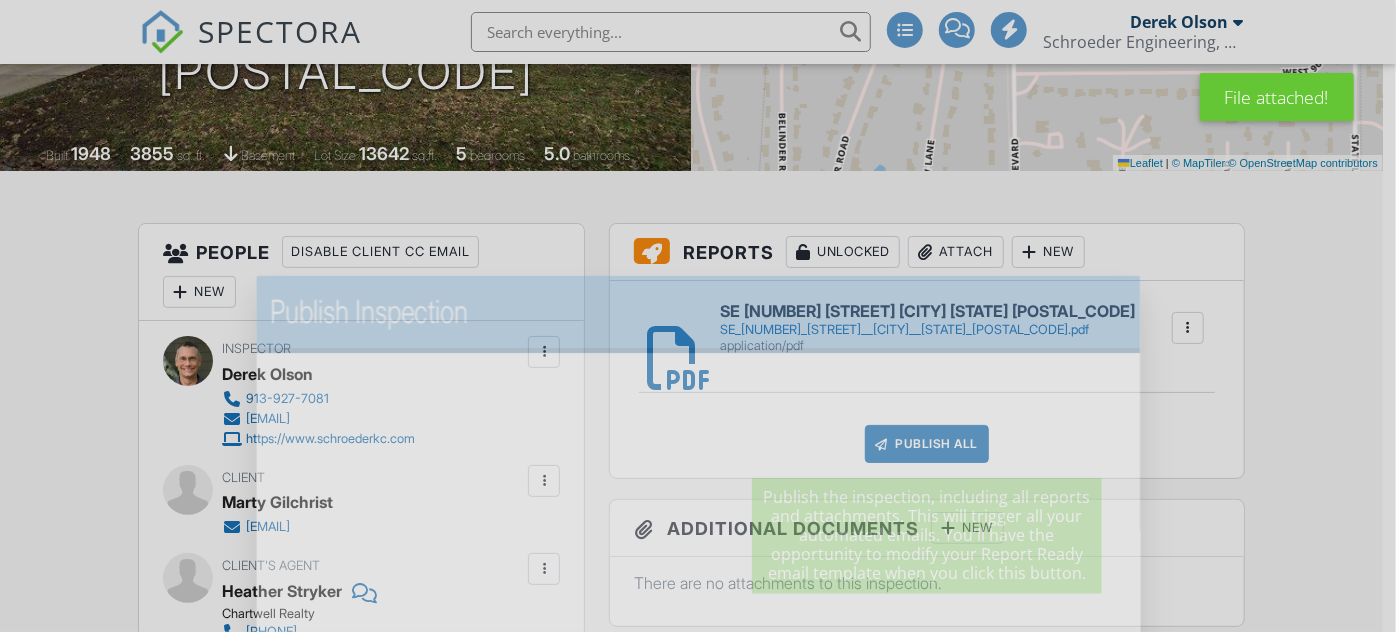 scroll, scrollTop: 0, scrollLeft: 0, axis: both 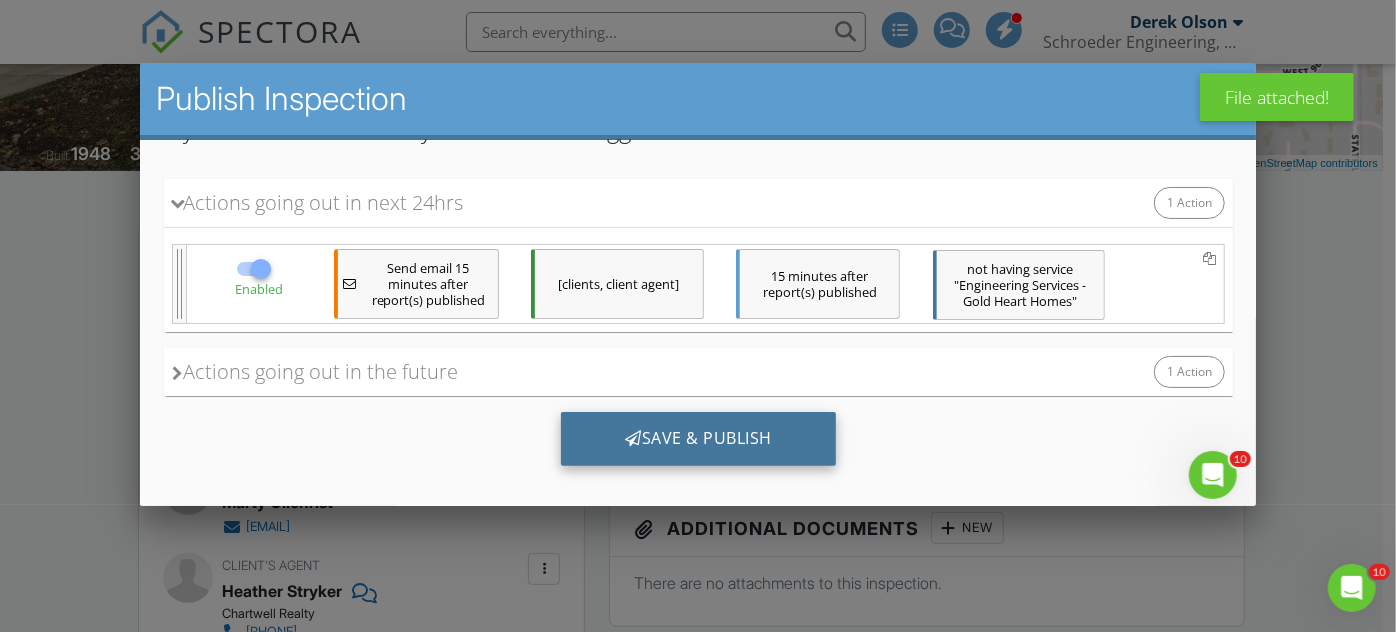 click on "Save & Publish" at bounding box center (697, 439) 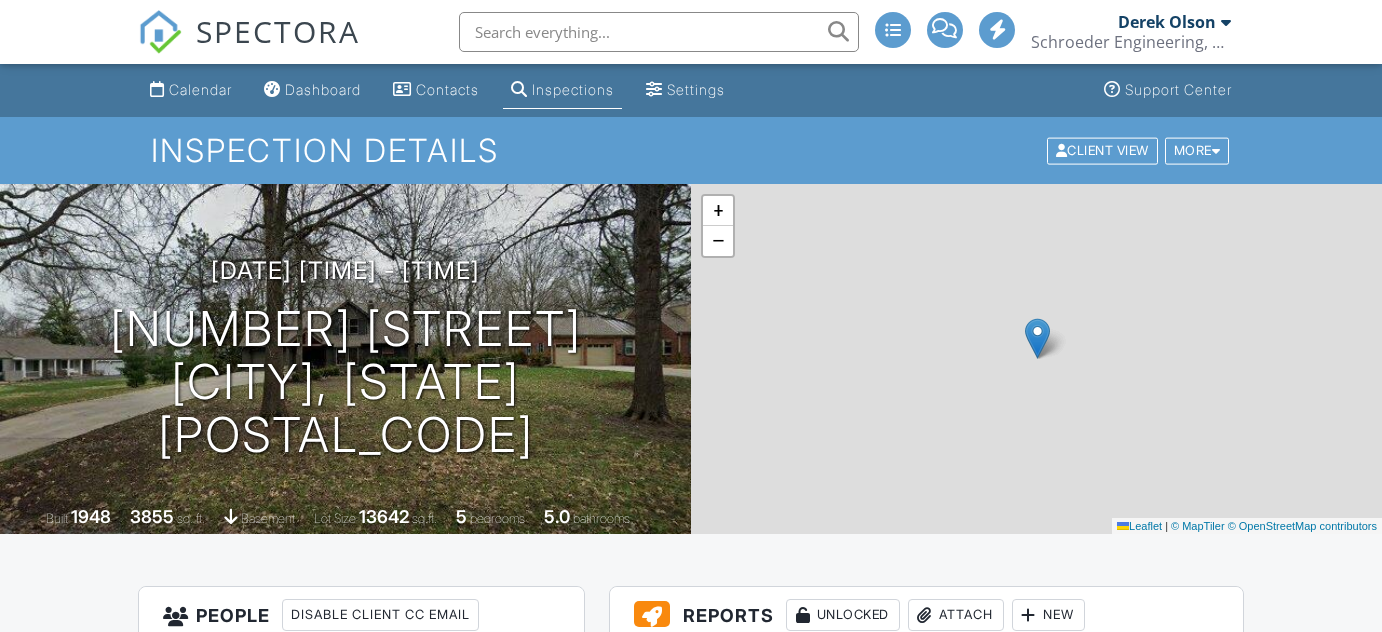scroll, scrollTop: 454, scrollLeft: 0, axis: vertical 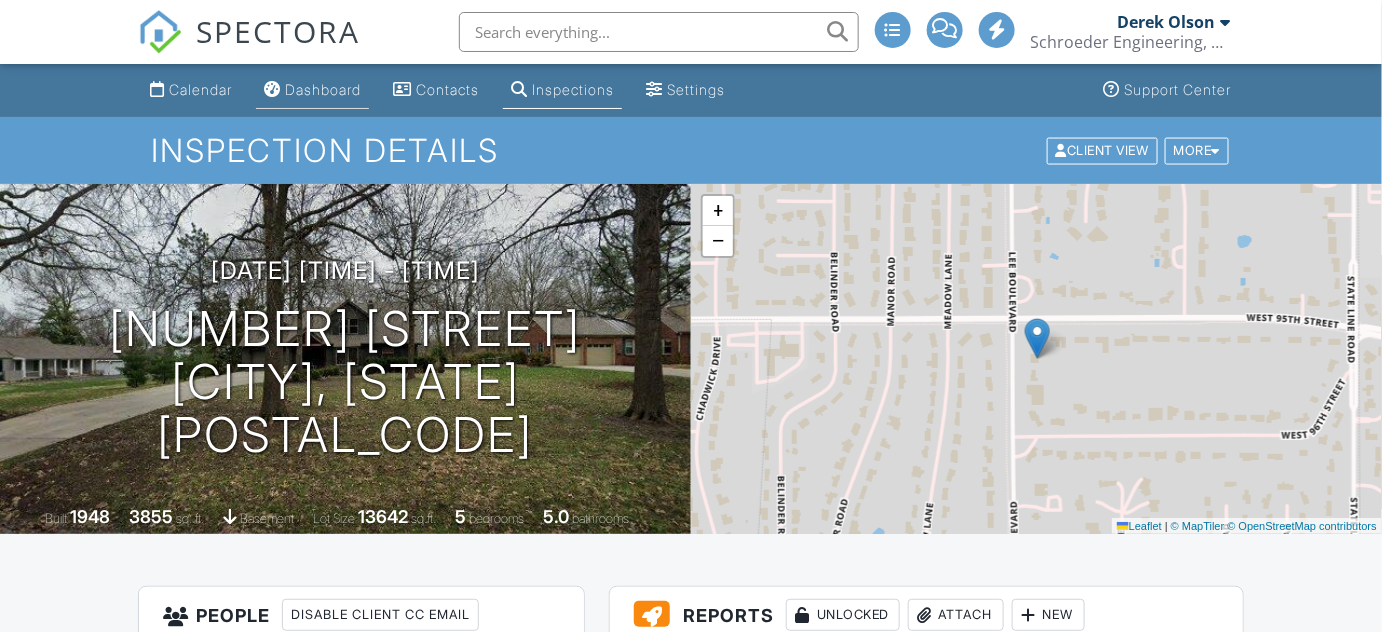click on "Dashboard" at bounding box center (323, 89) 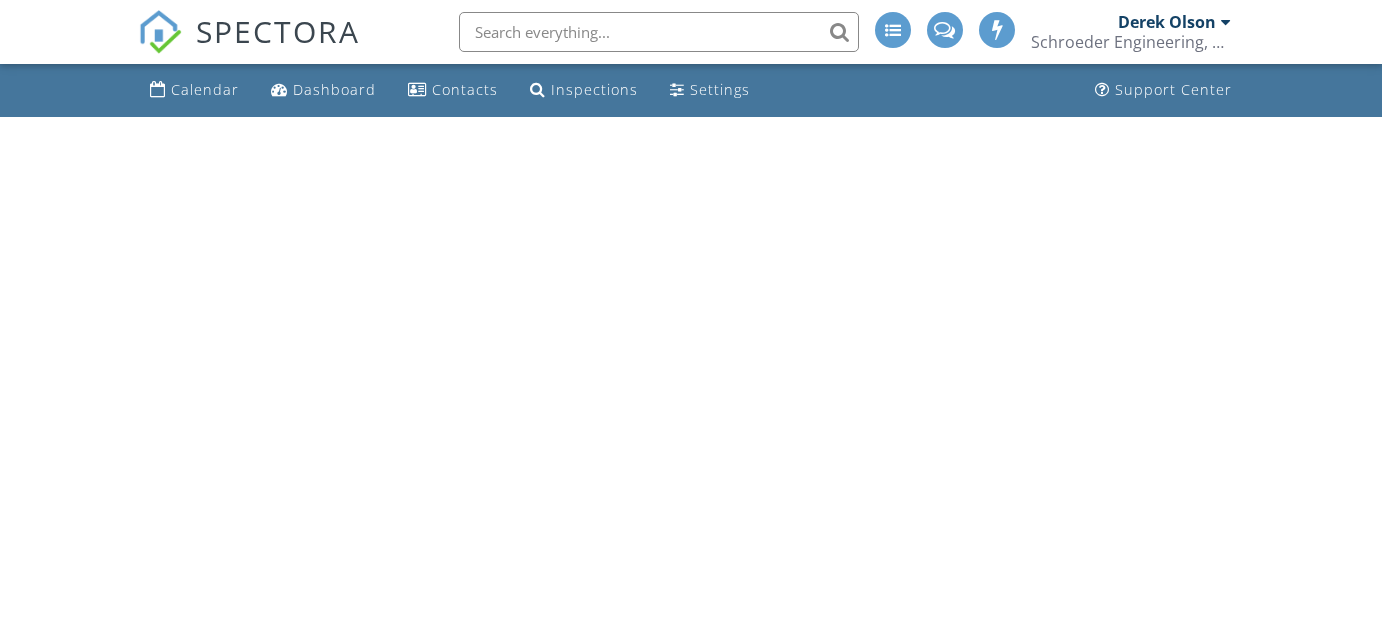 scroll, scrollTop: 0, scrollLeft: 0, axis: both 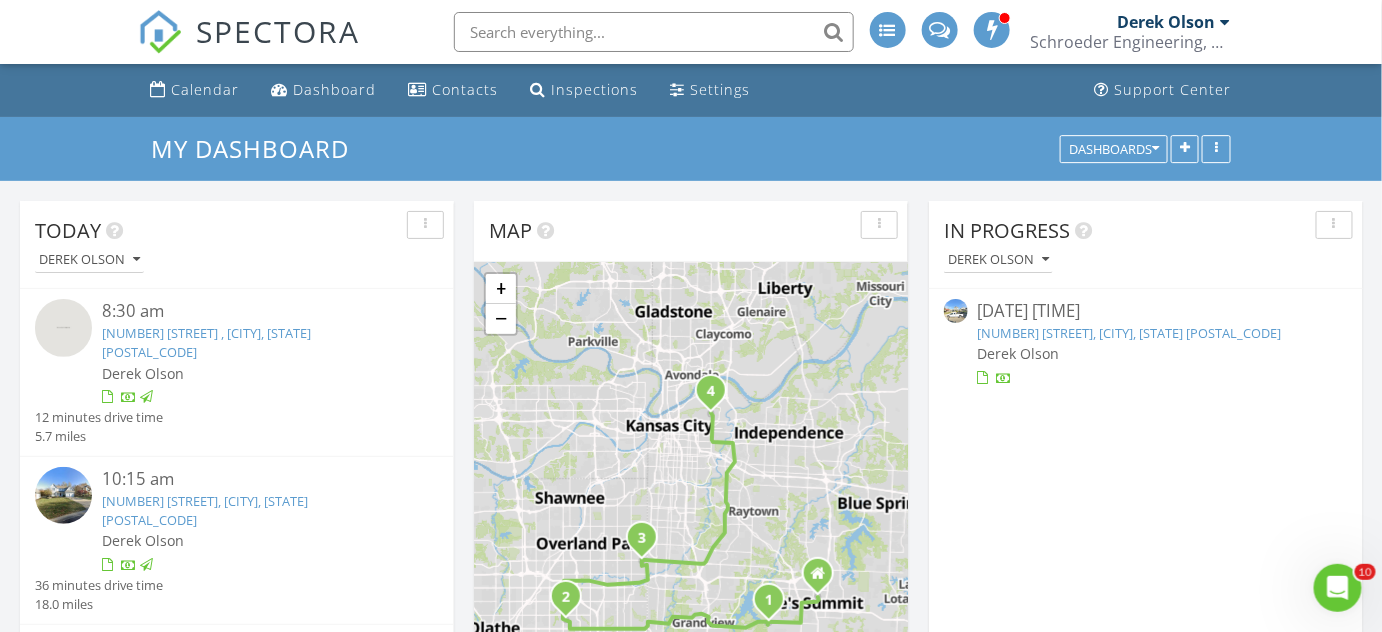 click on "[NUMBER] [STREET], [CITY], [STATE] [POSTAL_CODE]" at bounding box center [1130, 333] 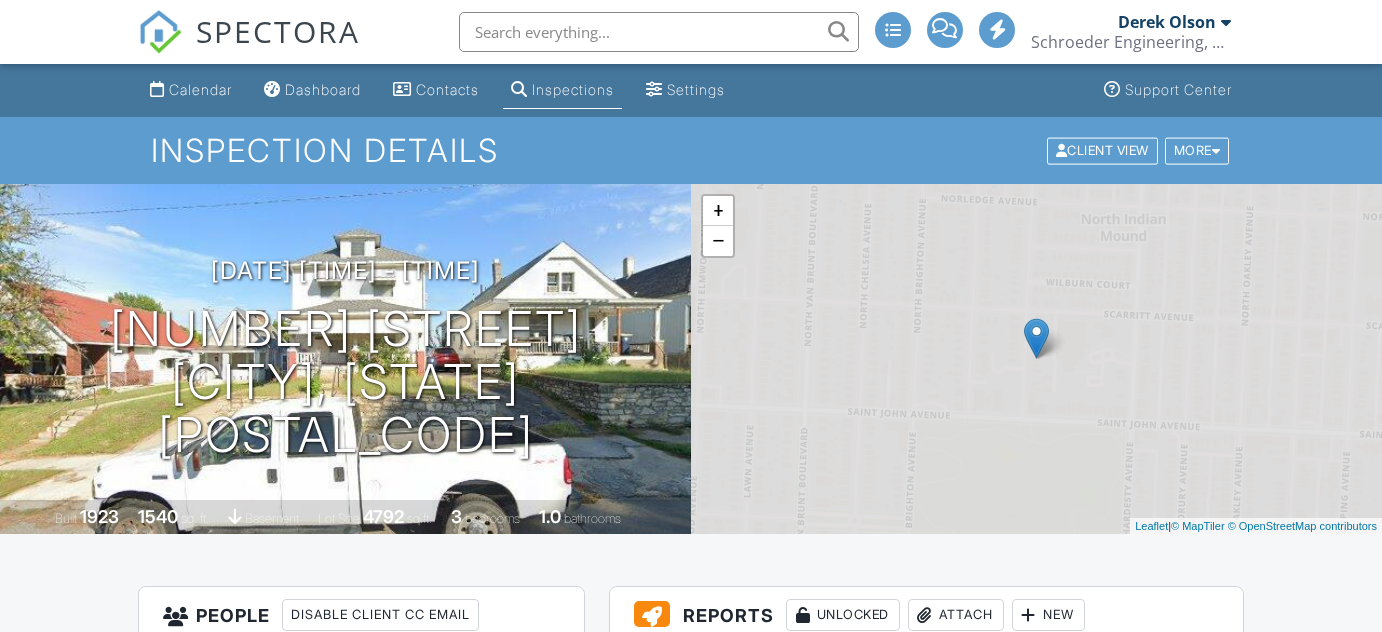 scroll, scrollTop: 0, scrollLeft: 0, axis: both 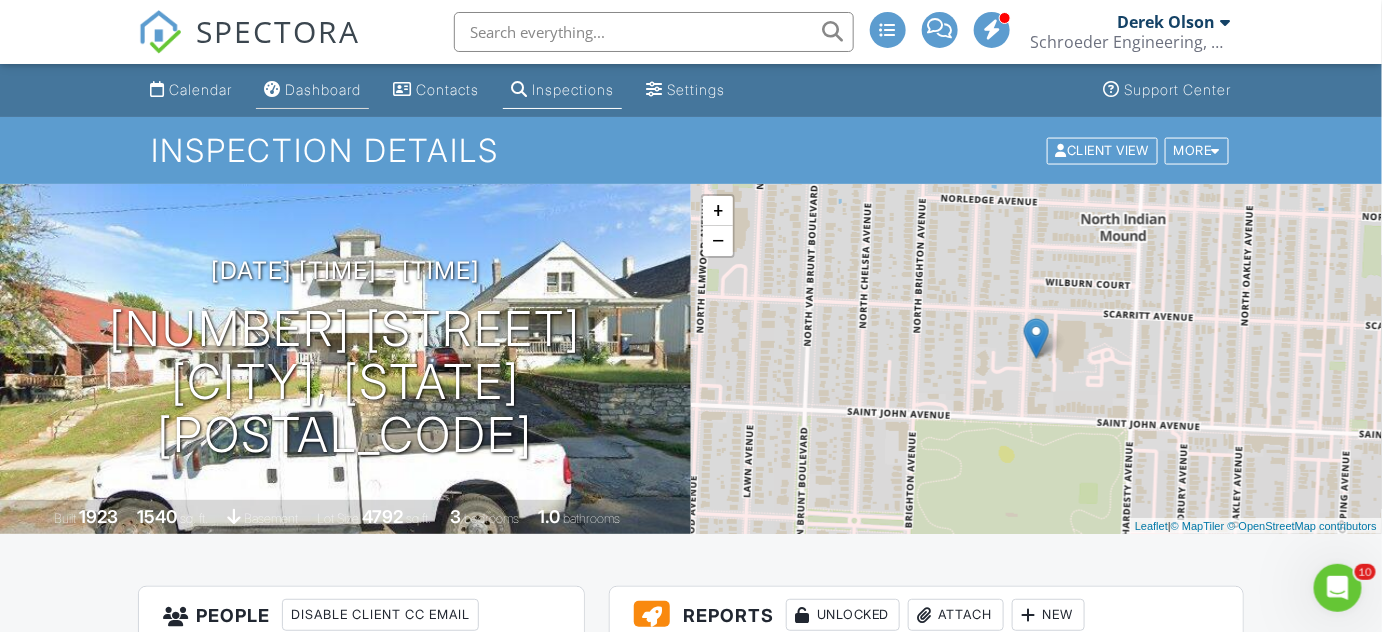 click on "Dashboard" at bounding box center [323, 89] 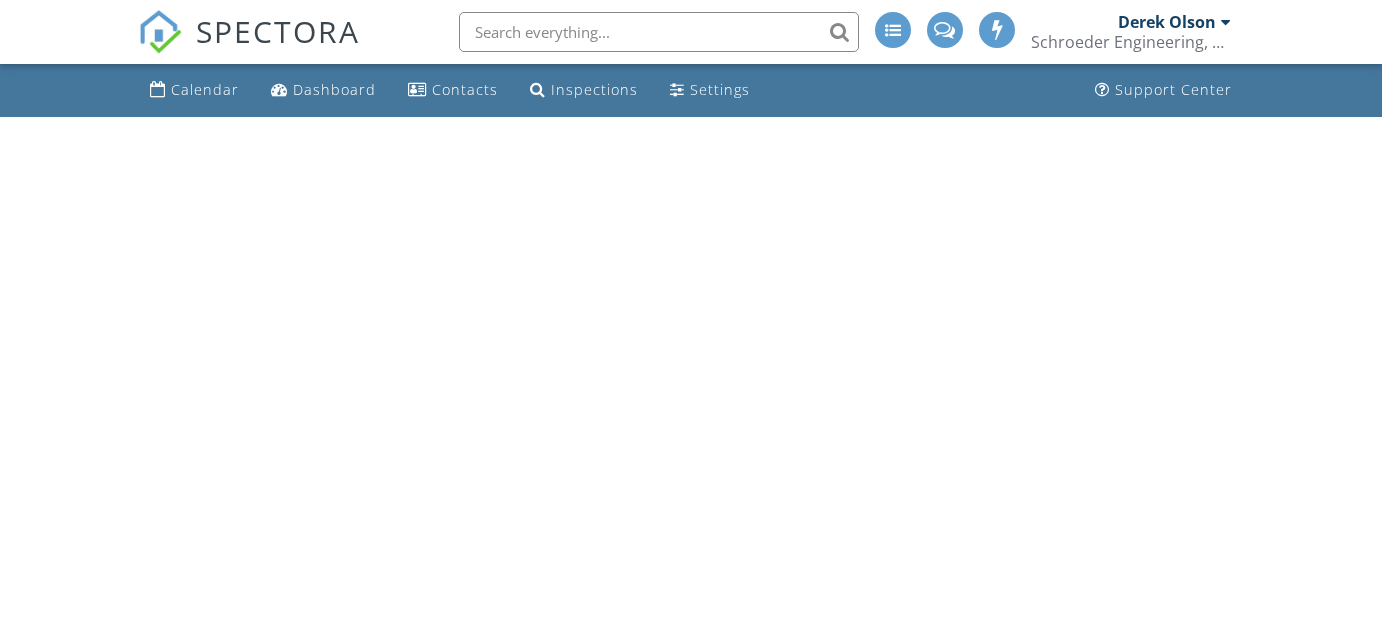 scroll, scrollTop: 0, scrollLeft: 0, axis: both 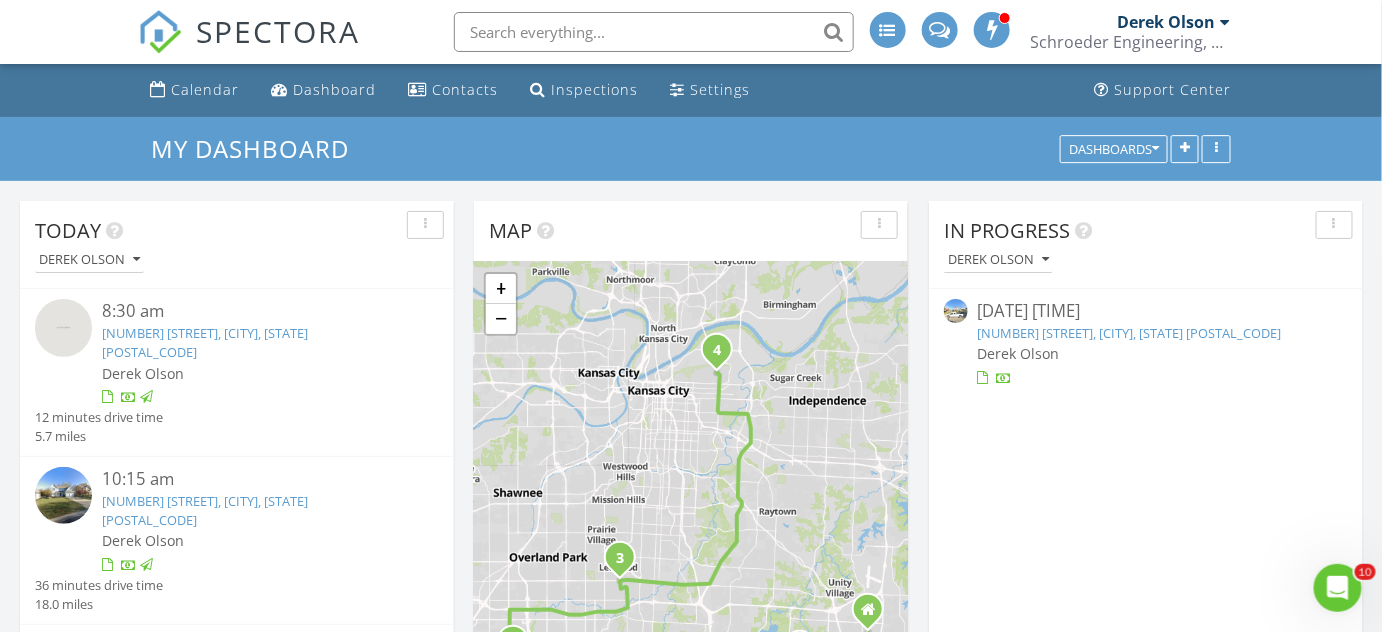 click on "127 North Denver Avenue, Kansas City, MO 64123" at bounding box center [1130, 333] 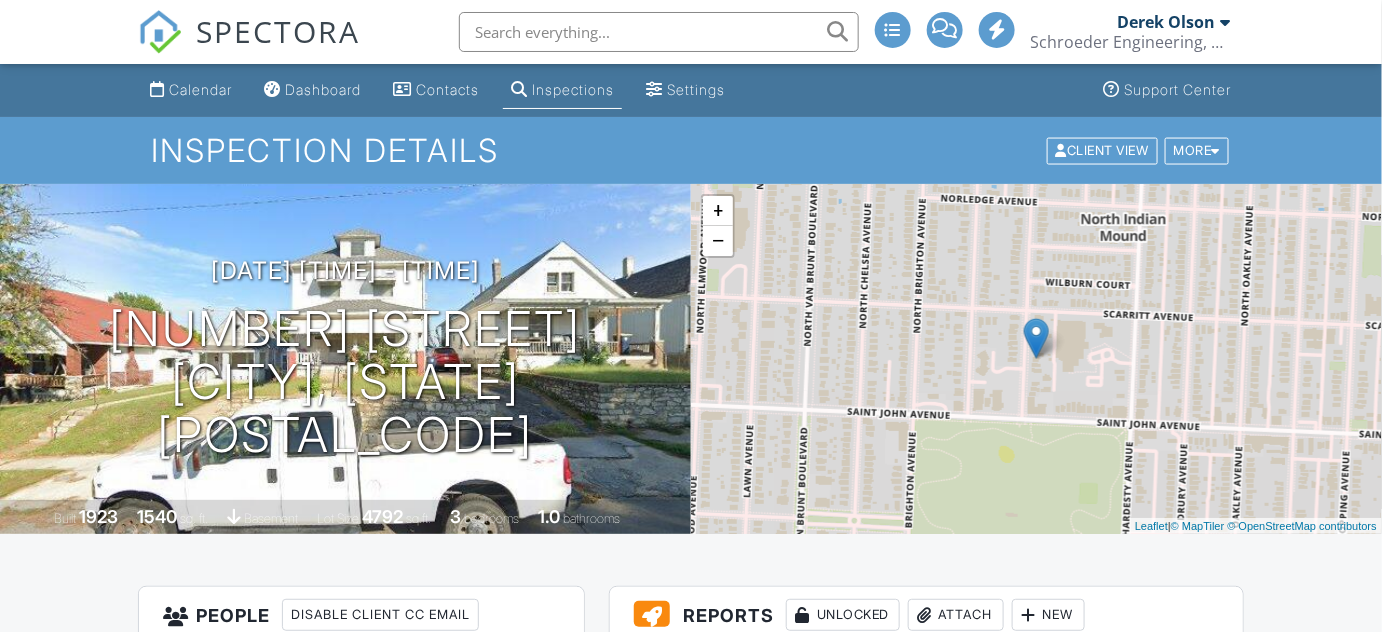 scroll, scrollTop: 272, scrollLeft: 0, axis: vertical 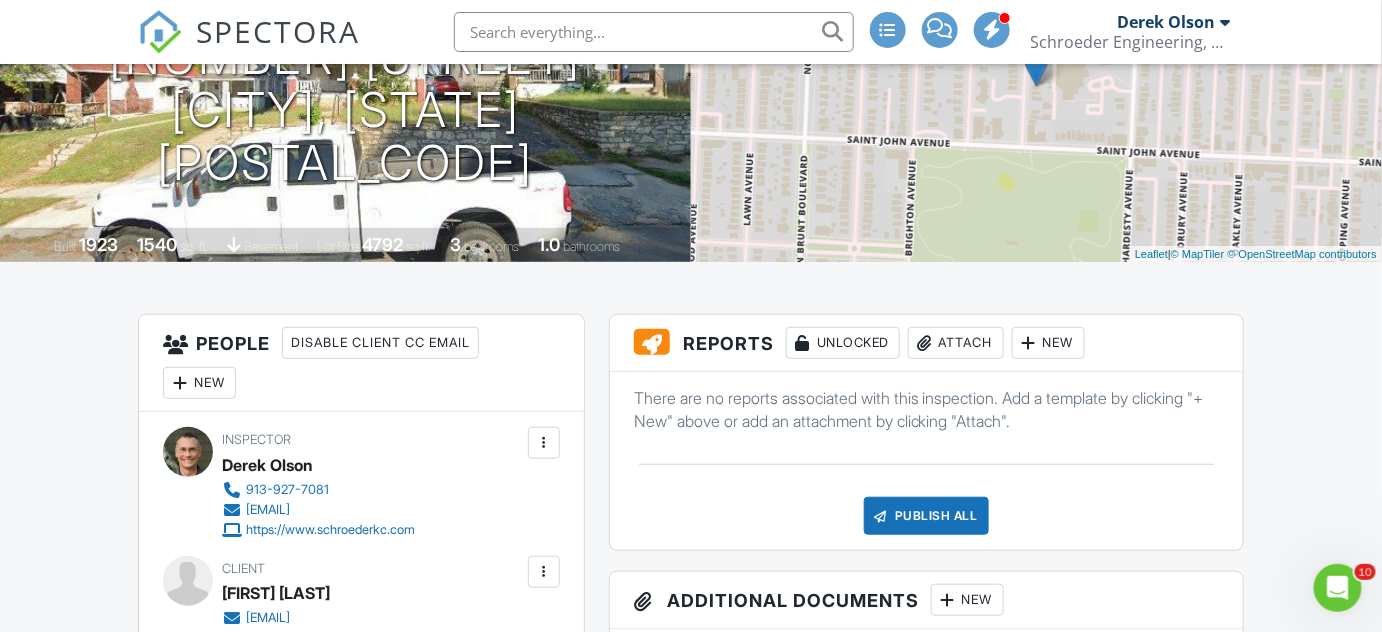 click on "Attach" at bounding box center (956, 343) 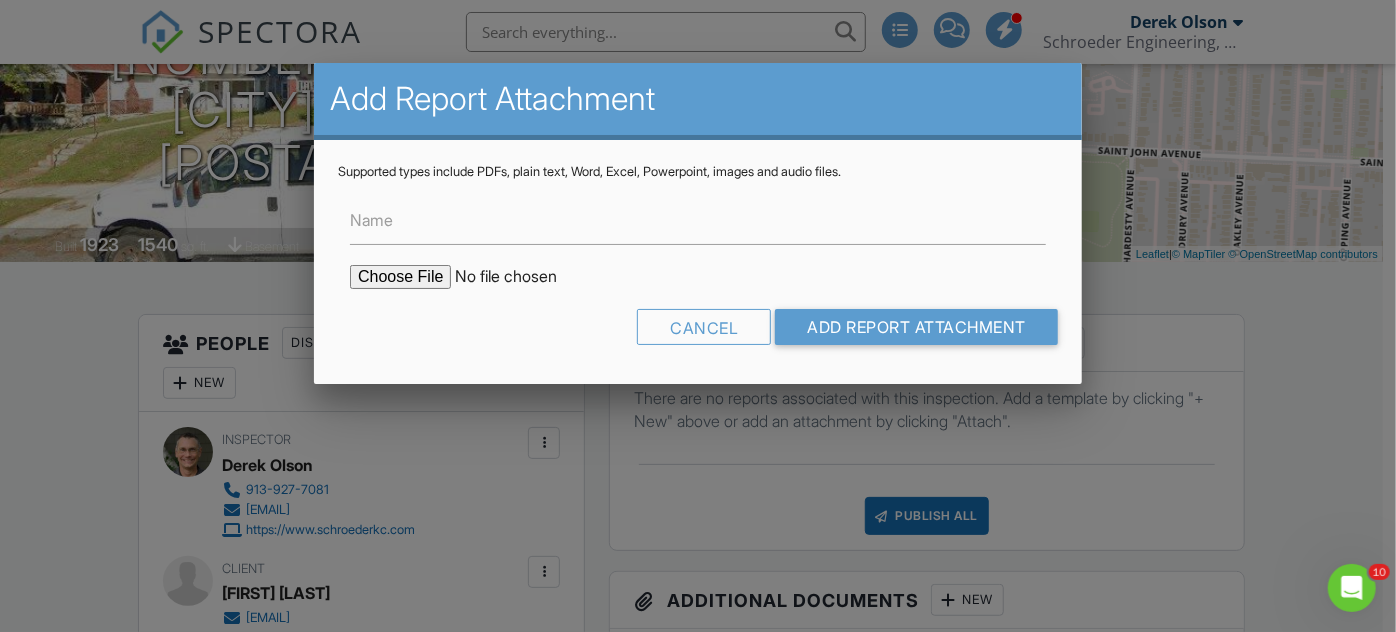 click at bounding box center (520, 277) 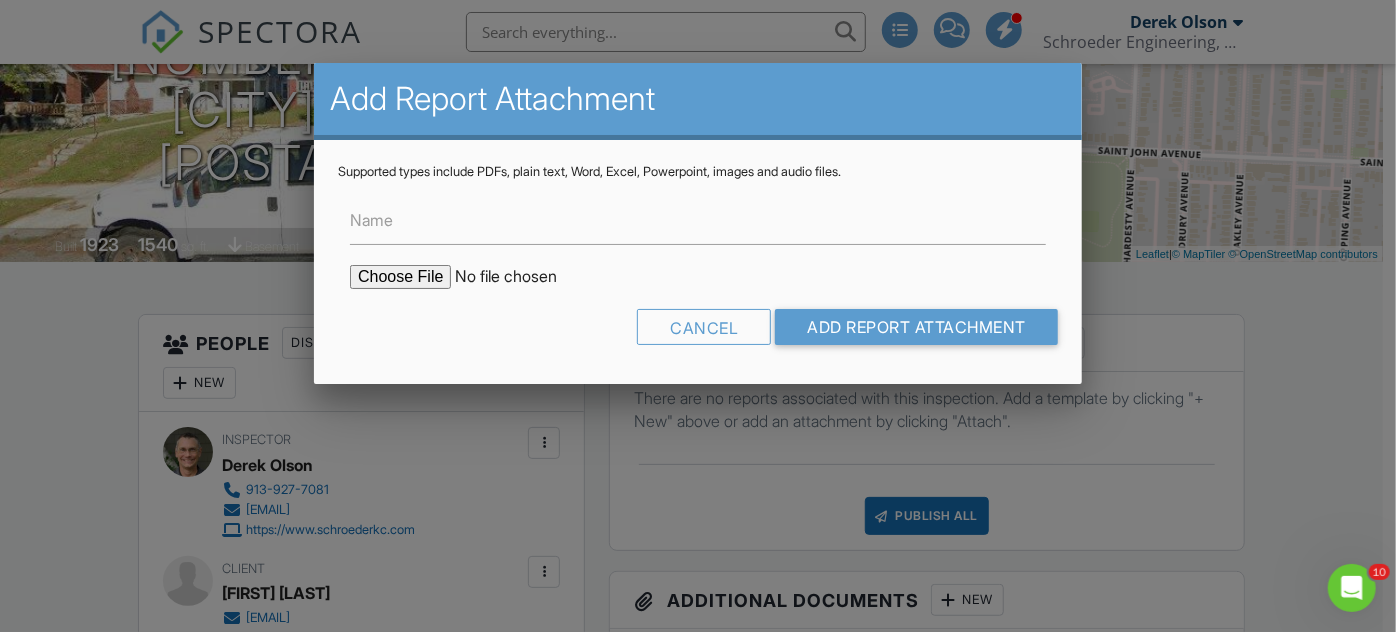 type on "C:\fakepath\[COMPANY_NAME] [NUMBER] [STREET], [CITY], [STATE] [POSTAL_CODE].pdf" 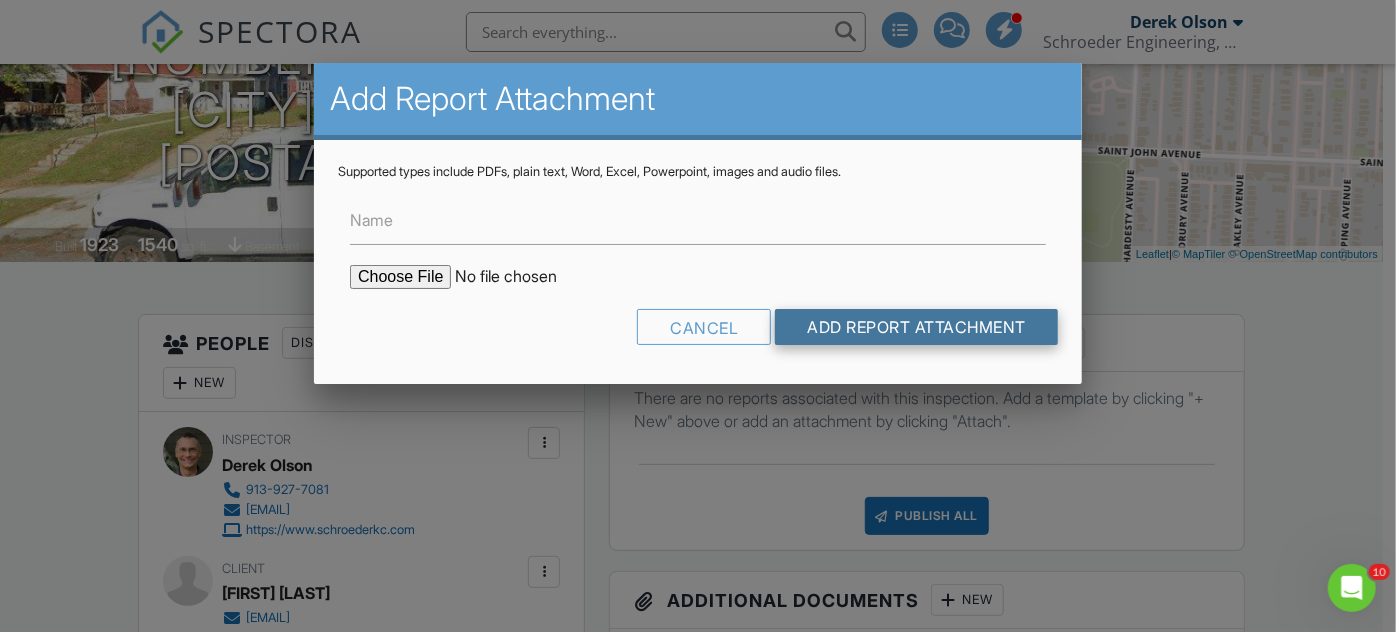 click on "Add Report Attachment" at bounding box center [916, 327] 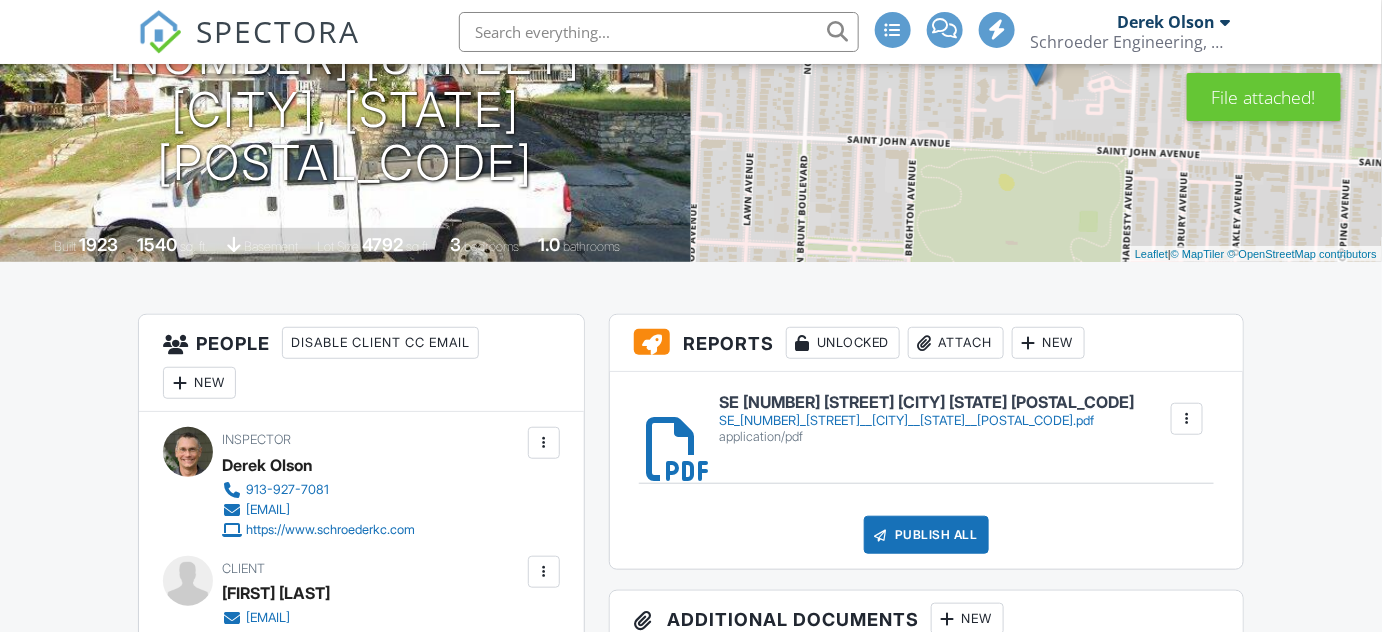 scroll, scrollTop: 272, scrollLeft: 0, axis: vertical 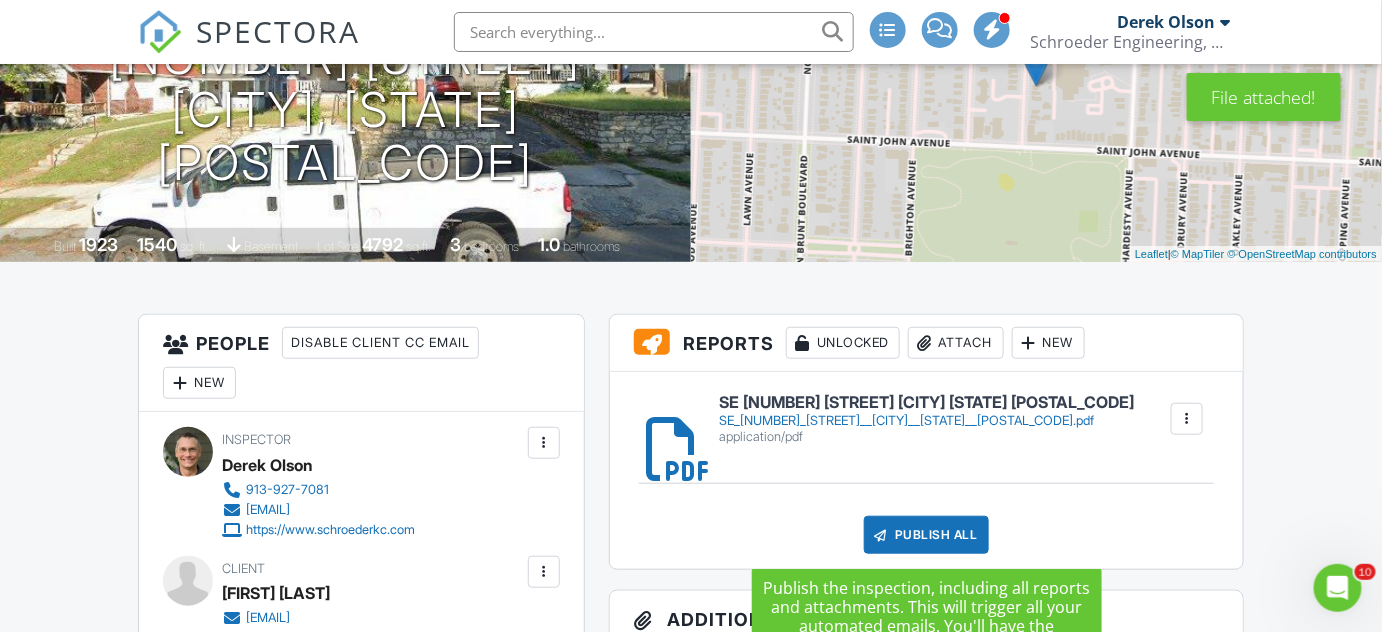 click on "Publish All" at bounding box center (926, 535) 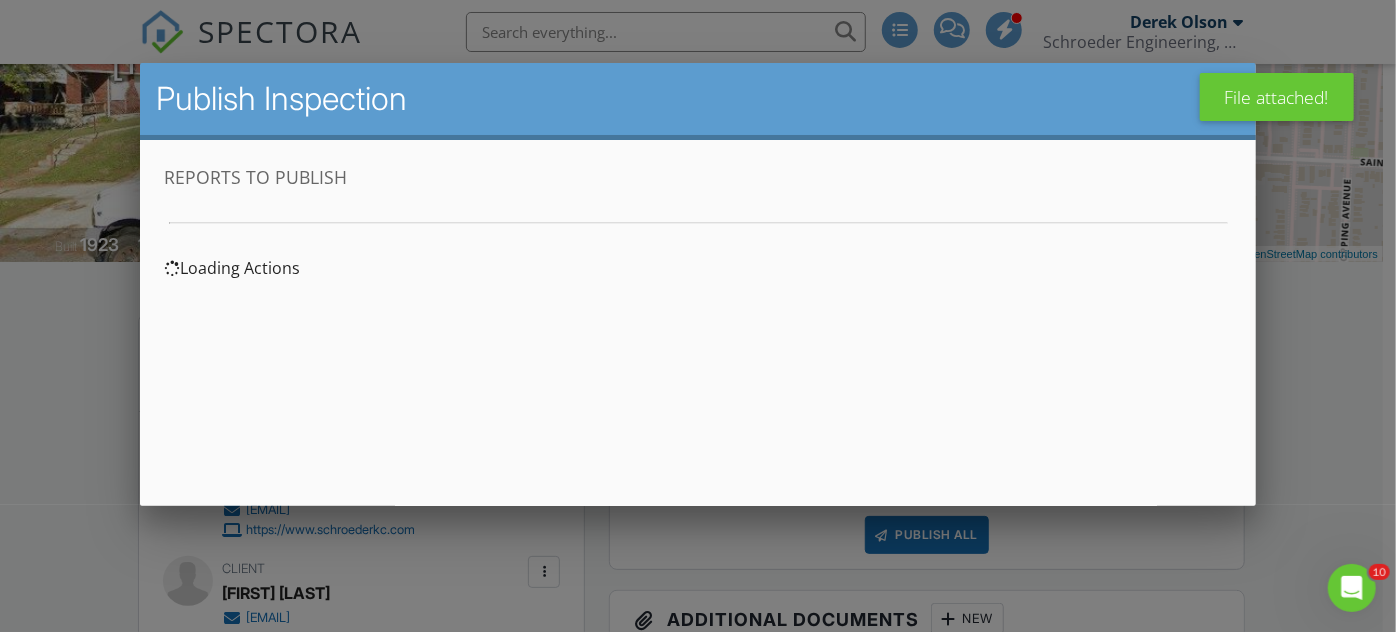 scroll, scrollTop: 0, scrollLeft: 0, axis: both 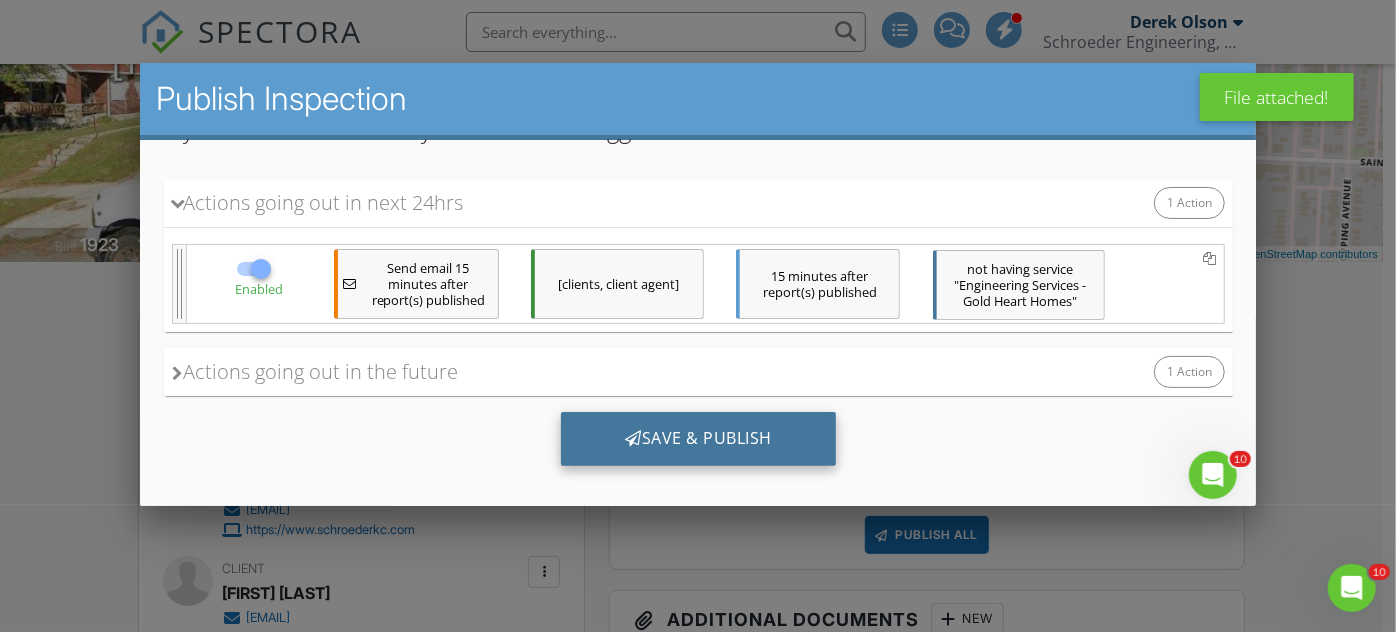 click on "Save & Publish" at bounding box center [697, 439] 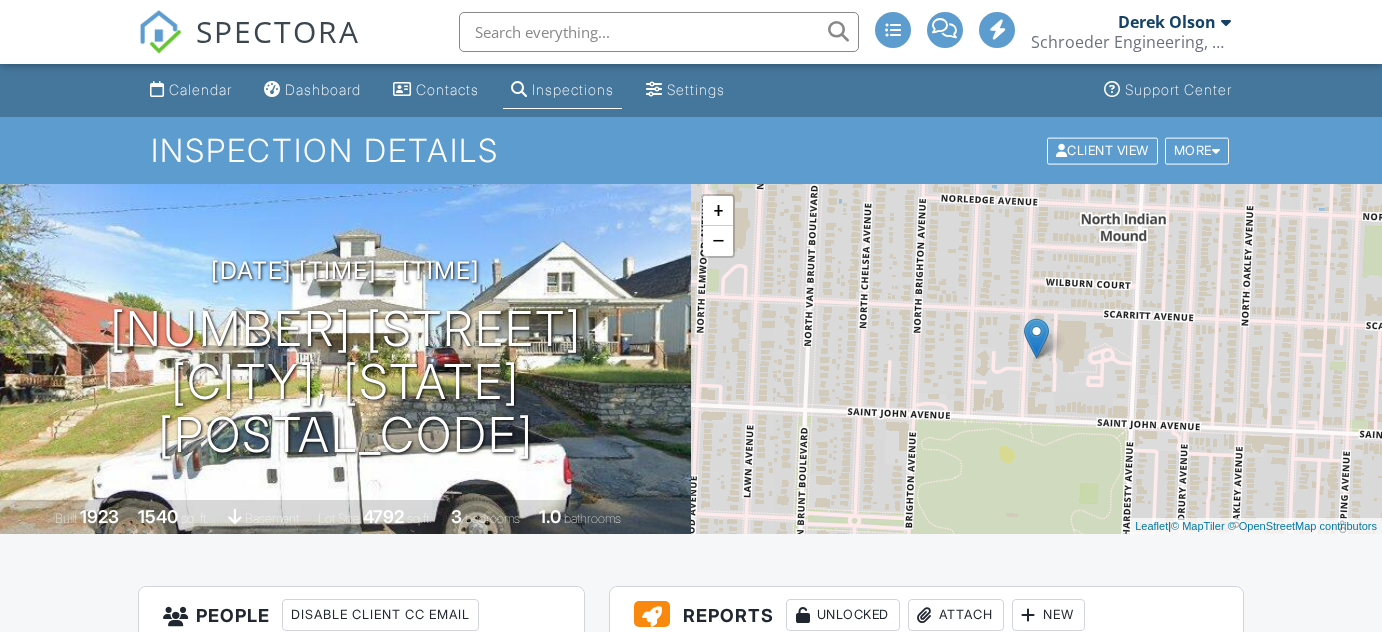 scroll, scrollTop: 0, scrollLeft: 0, axis: both 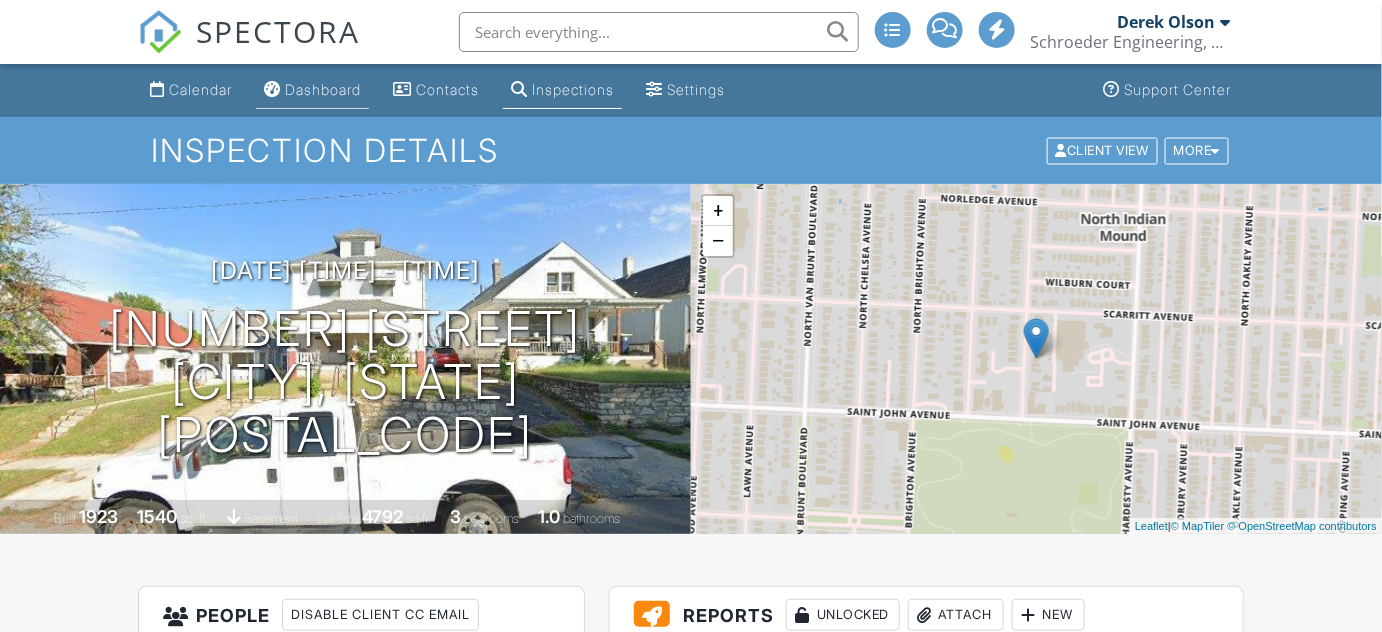 click on "Dashboard" at bounding box center (323, 89) 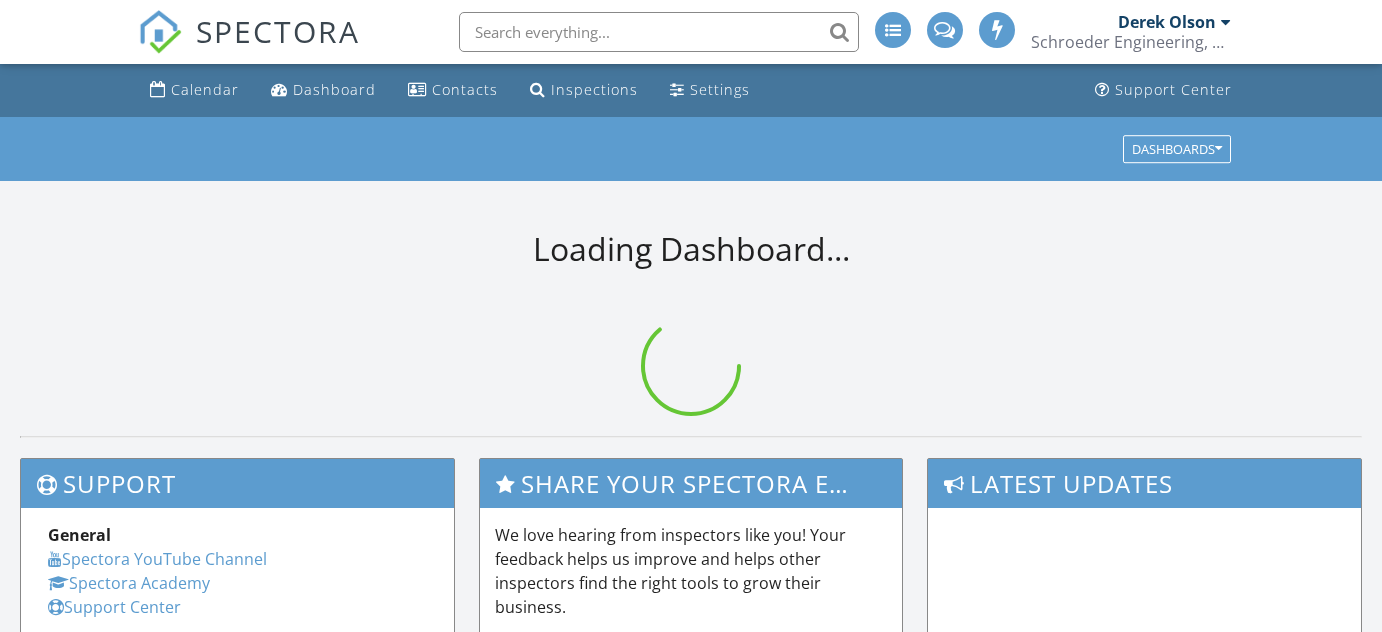 scroll, scrollTop: 0, scrollLeft: 0, axis: both 